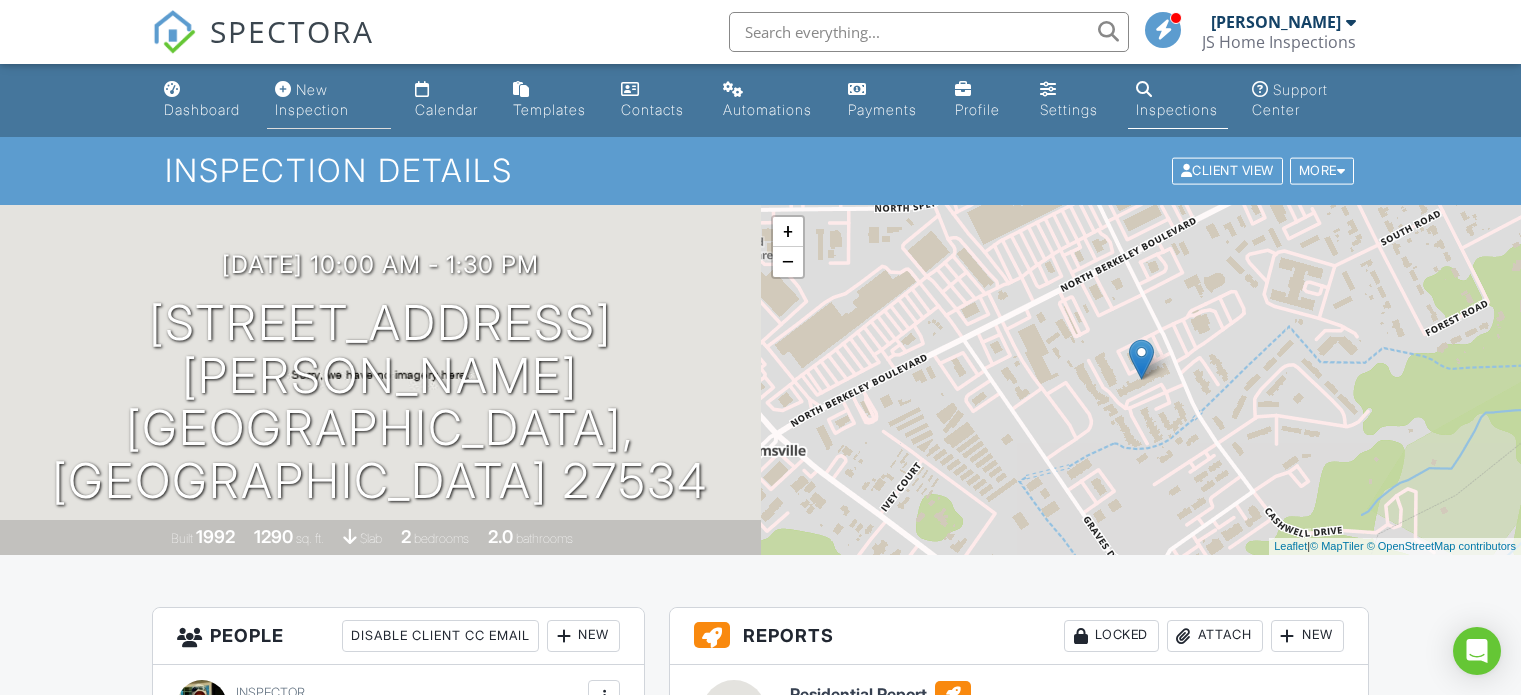 scroll, scrollTop: 0, scrollLeft: 0, axis: both 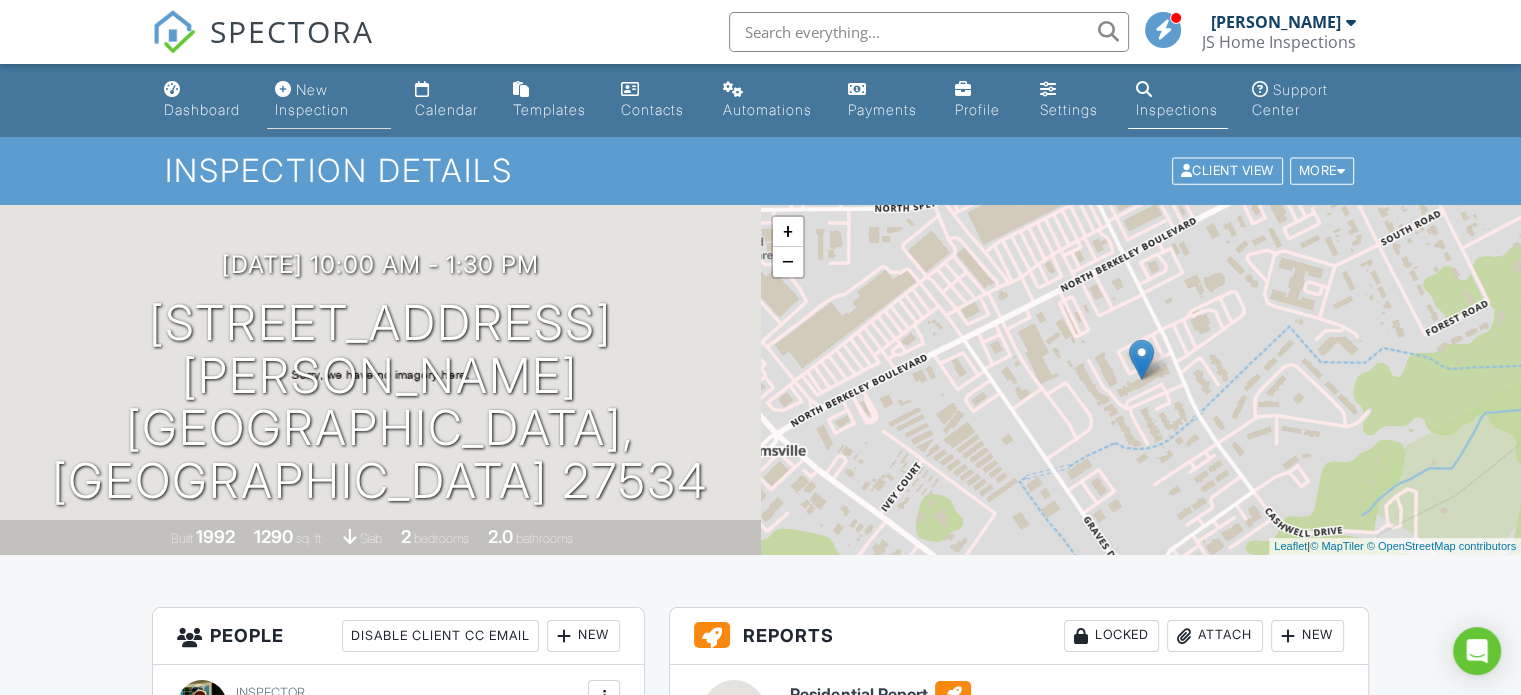 click on "New Inspection" at bounding box center [312, 99] 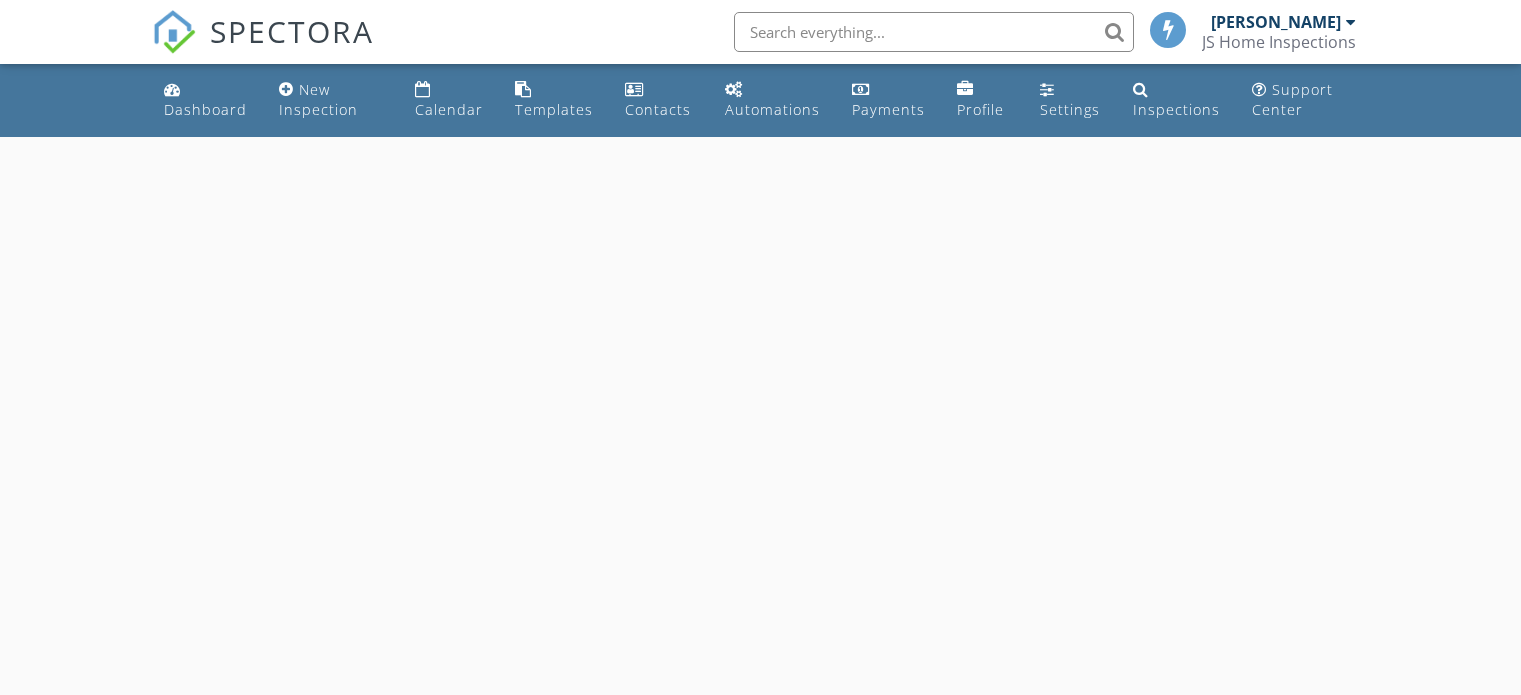 scroll, scrollTop: 0, scrollLeft: 0, axis: both 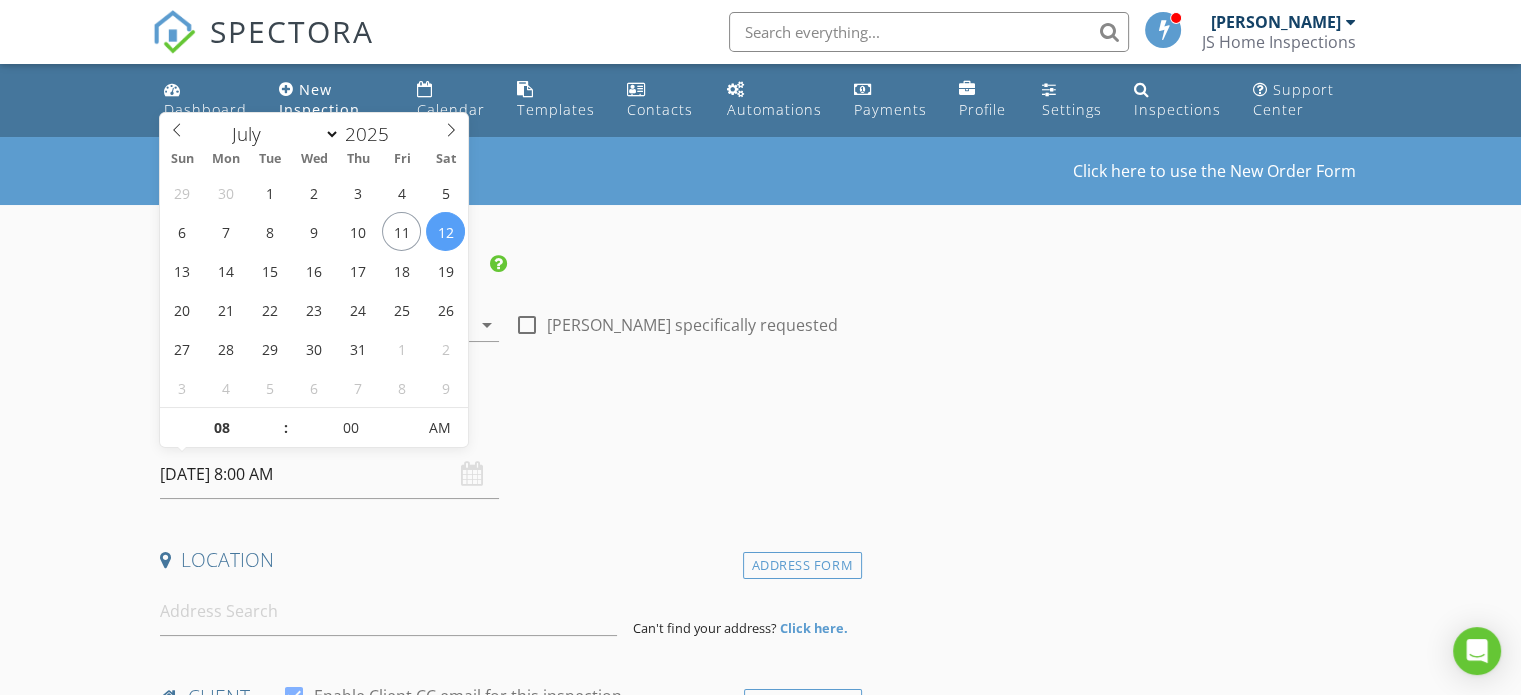 click on "07/12/2025 8:00 AM" at bounding box center (329, 474) 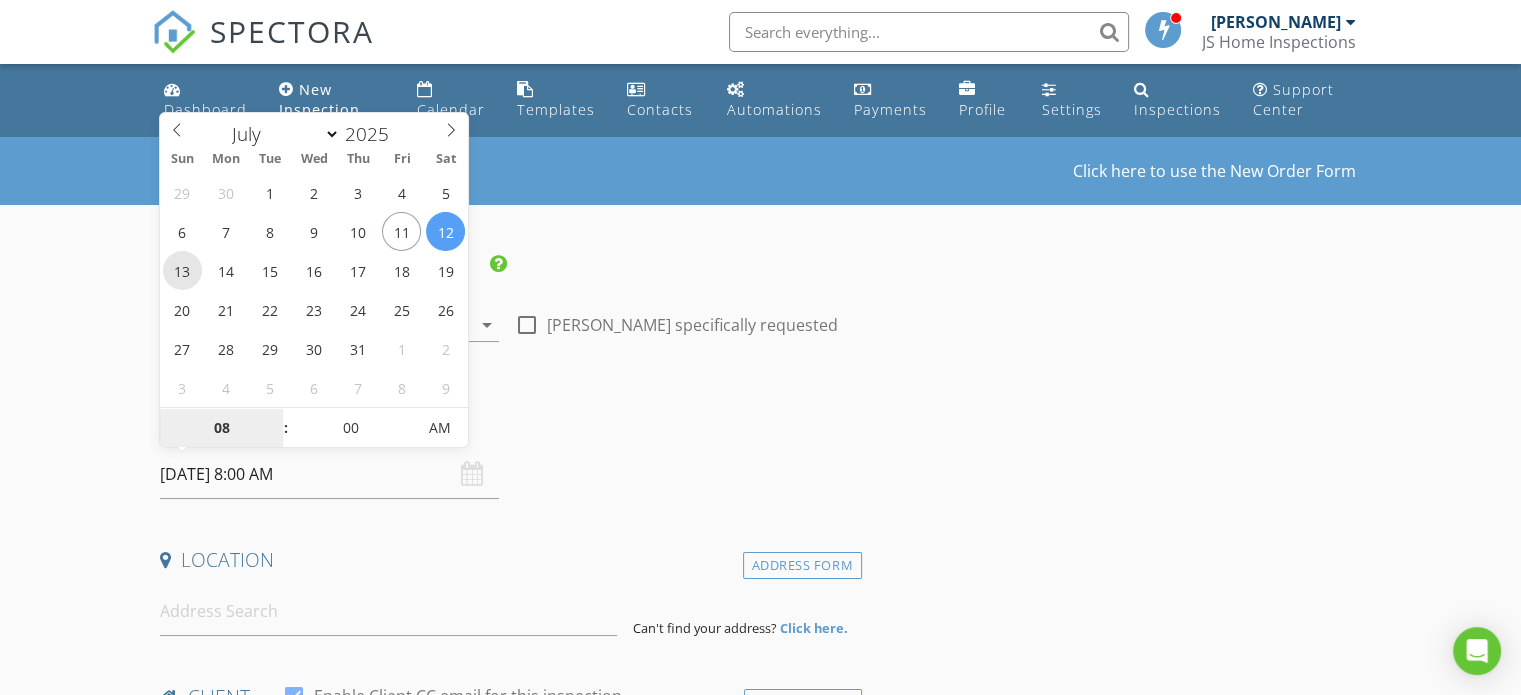 type on "07/13/2025 8:00 AM" 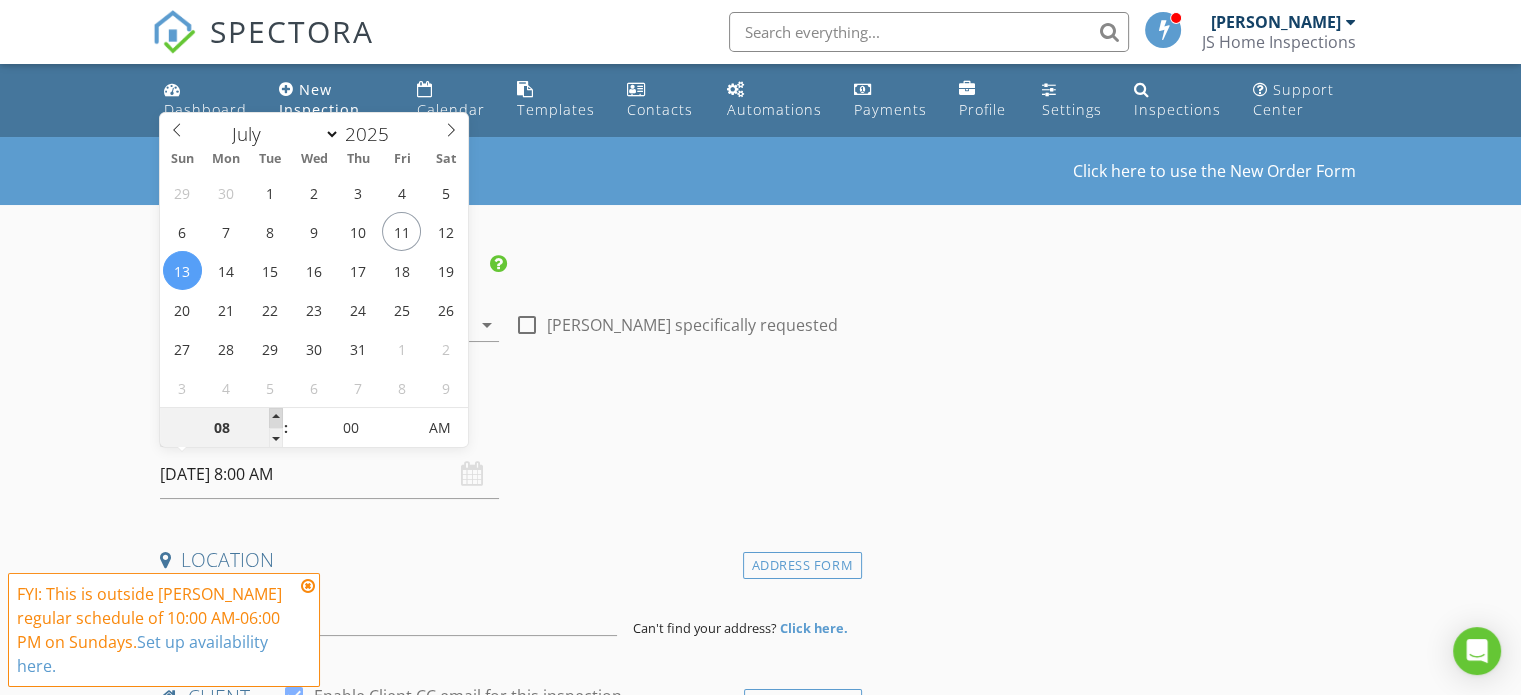 type on "09" 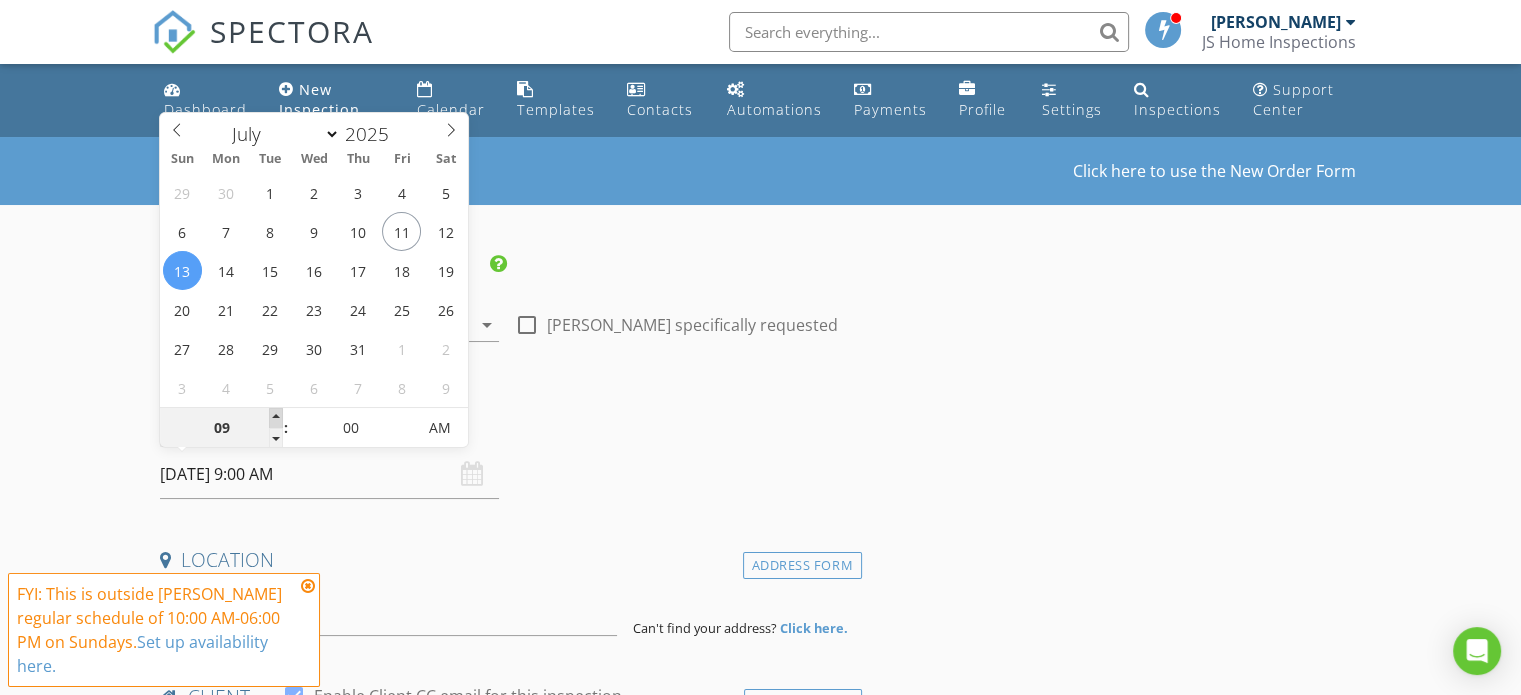 click at bounding box center [276, 418] 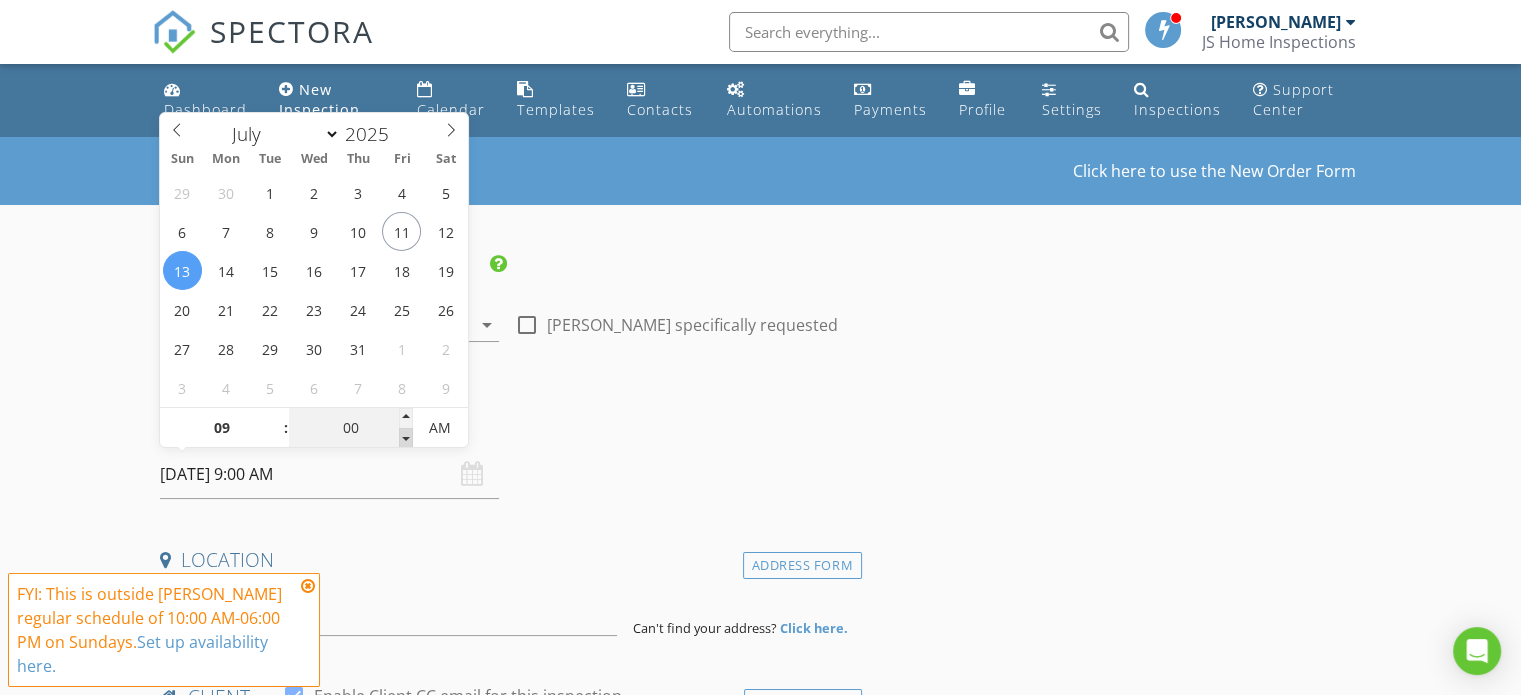 type on "08" 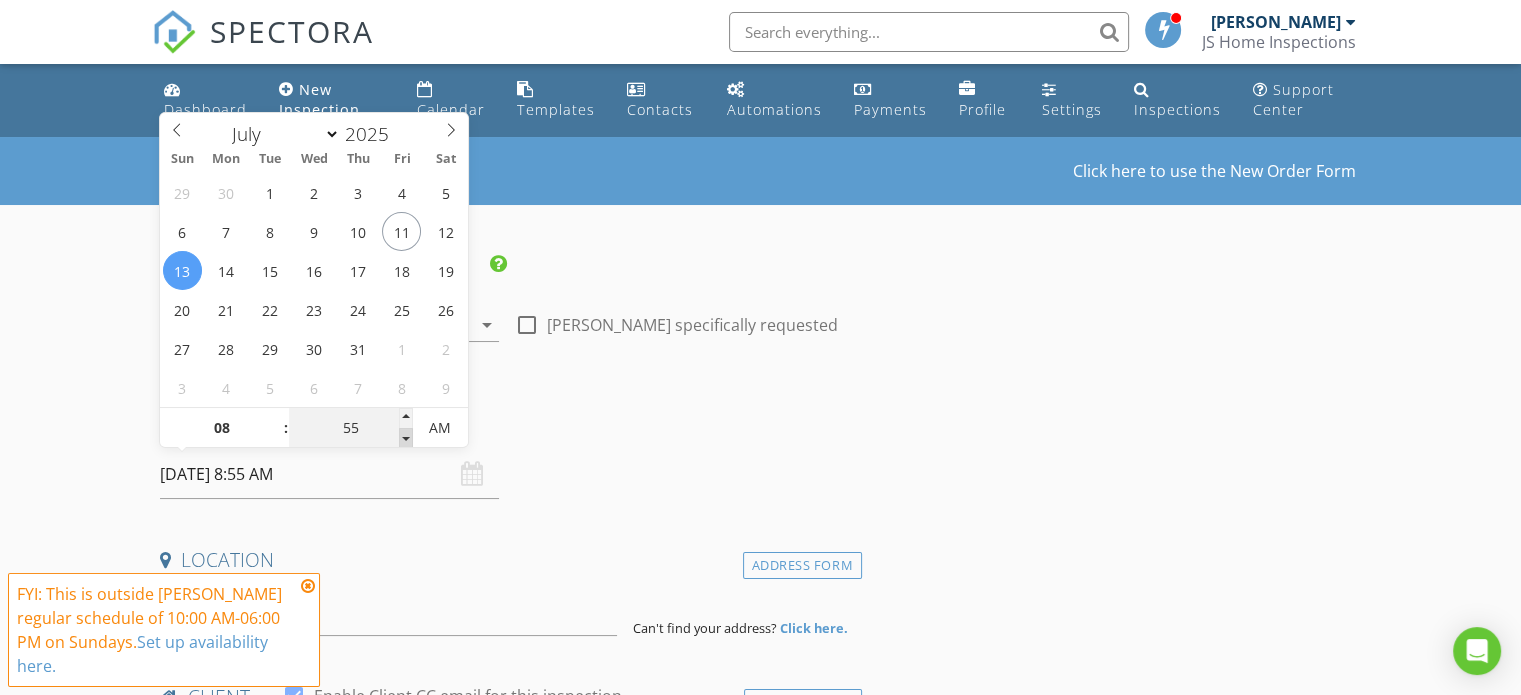 click at bounding box center [406, 438] 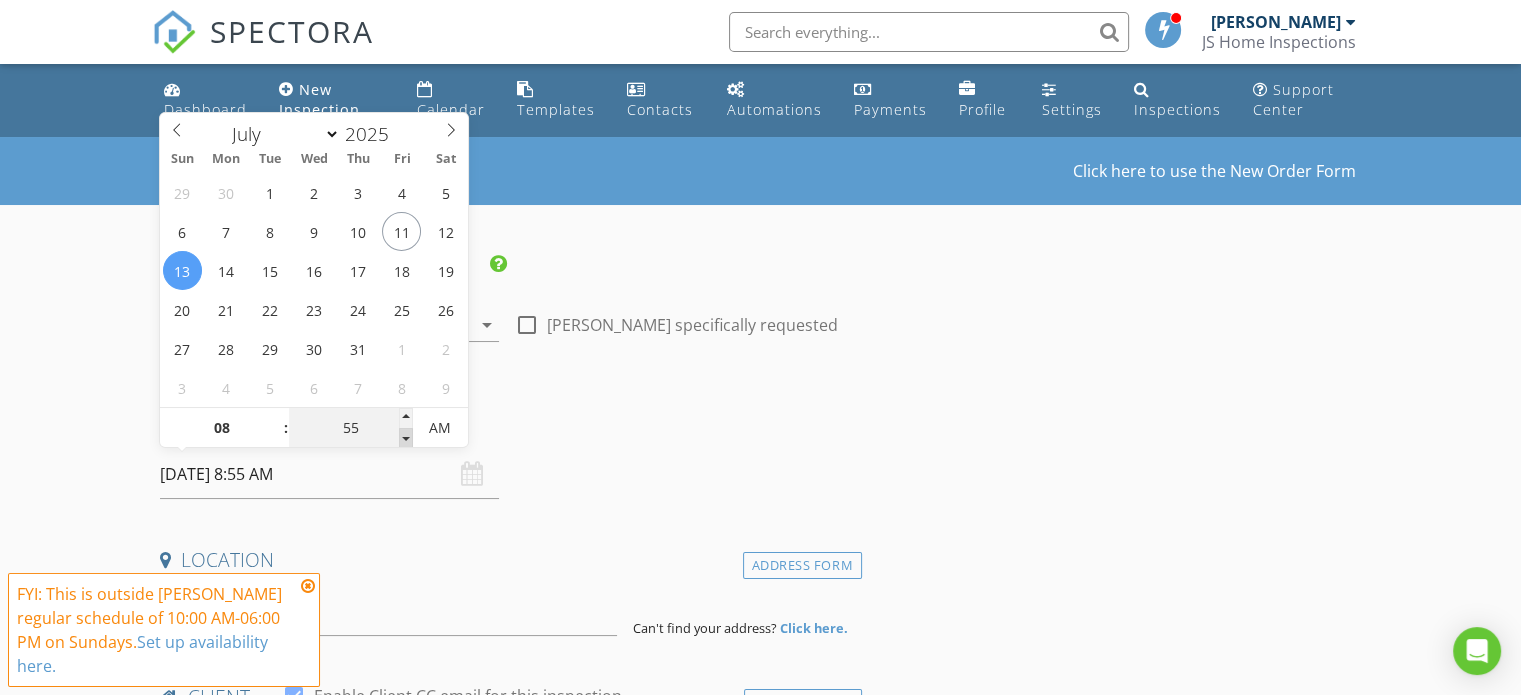 type on "50" 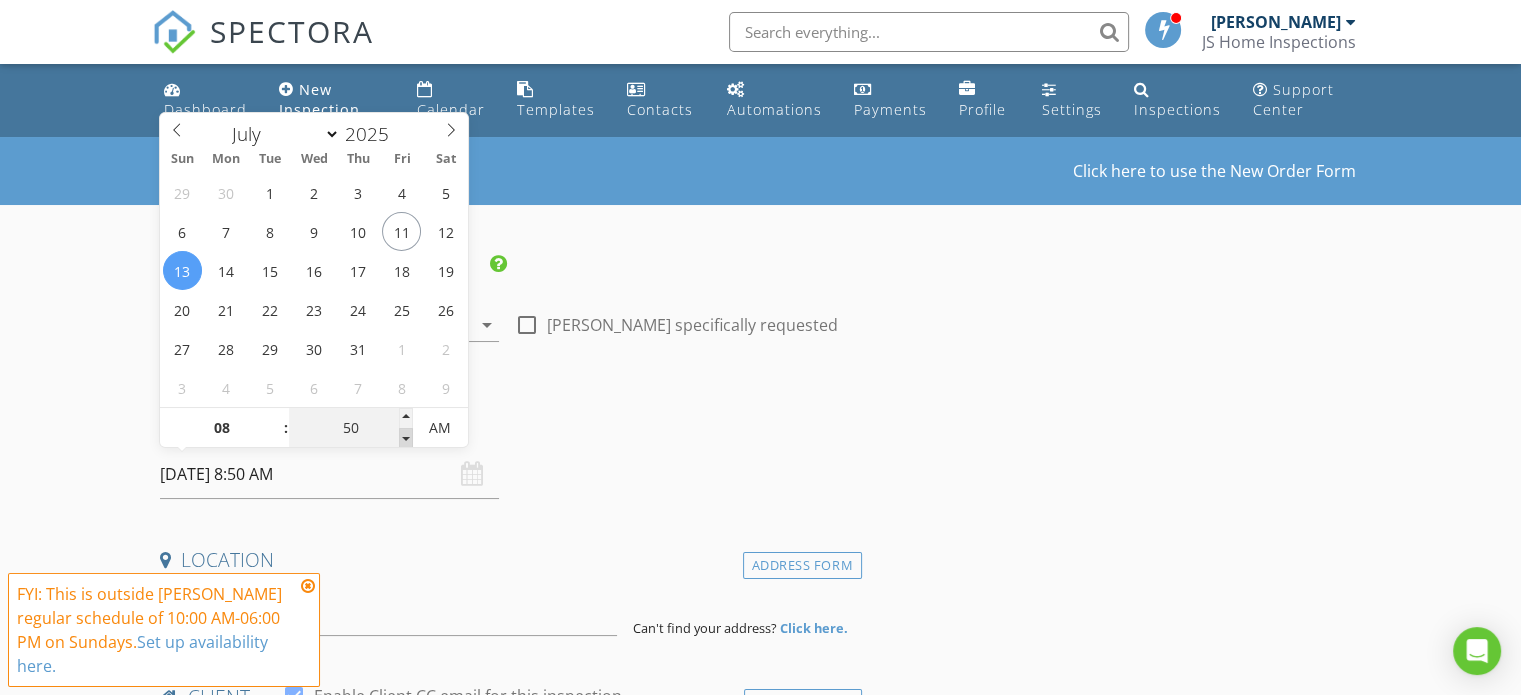click at bounding box center [406, 438] 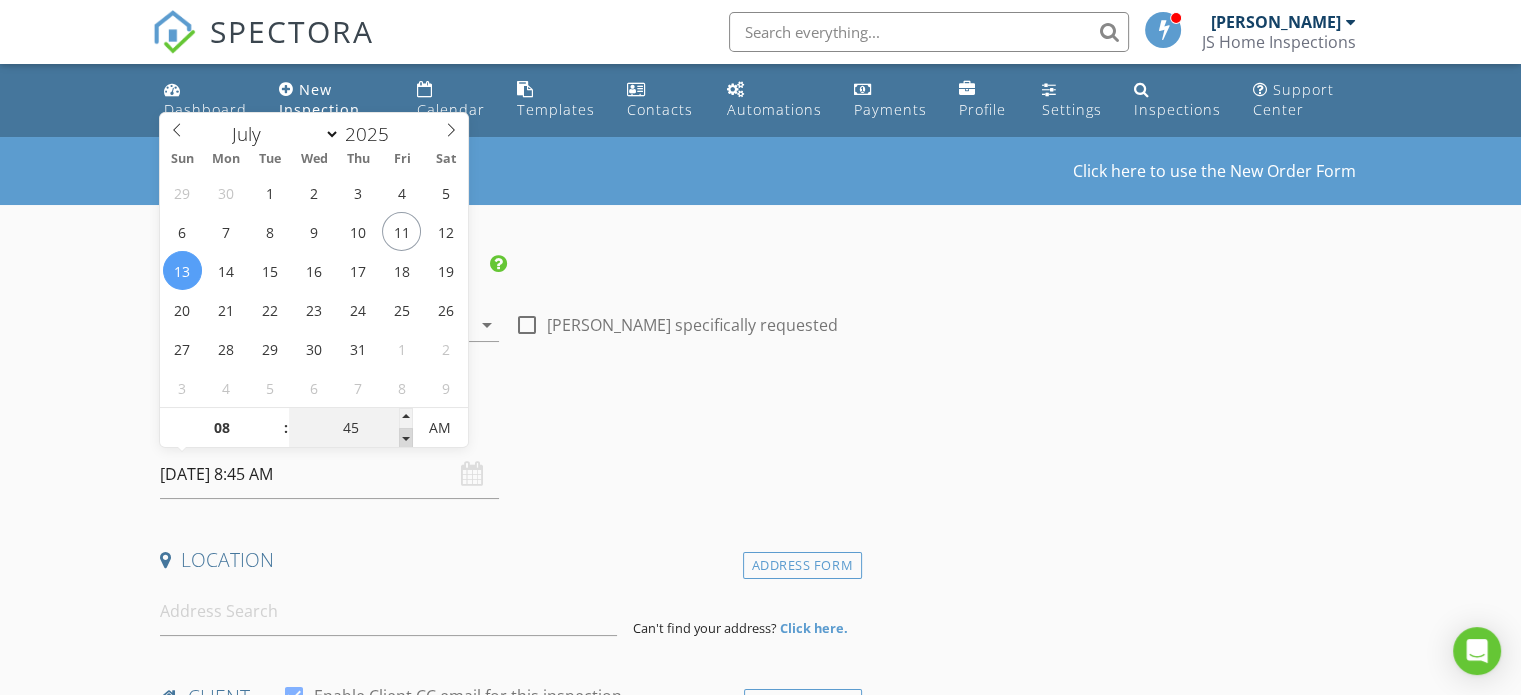 click at bounding box center [406, 438] 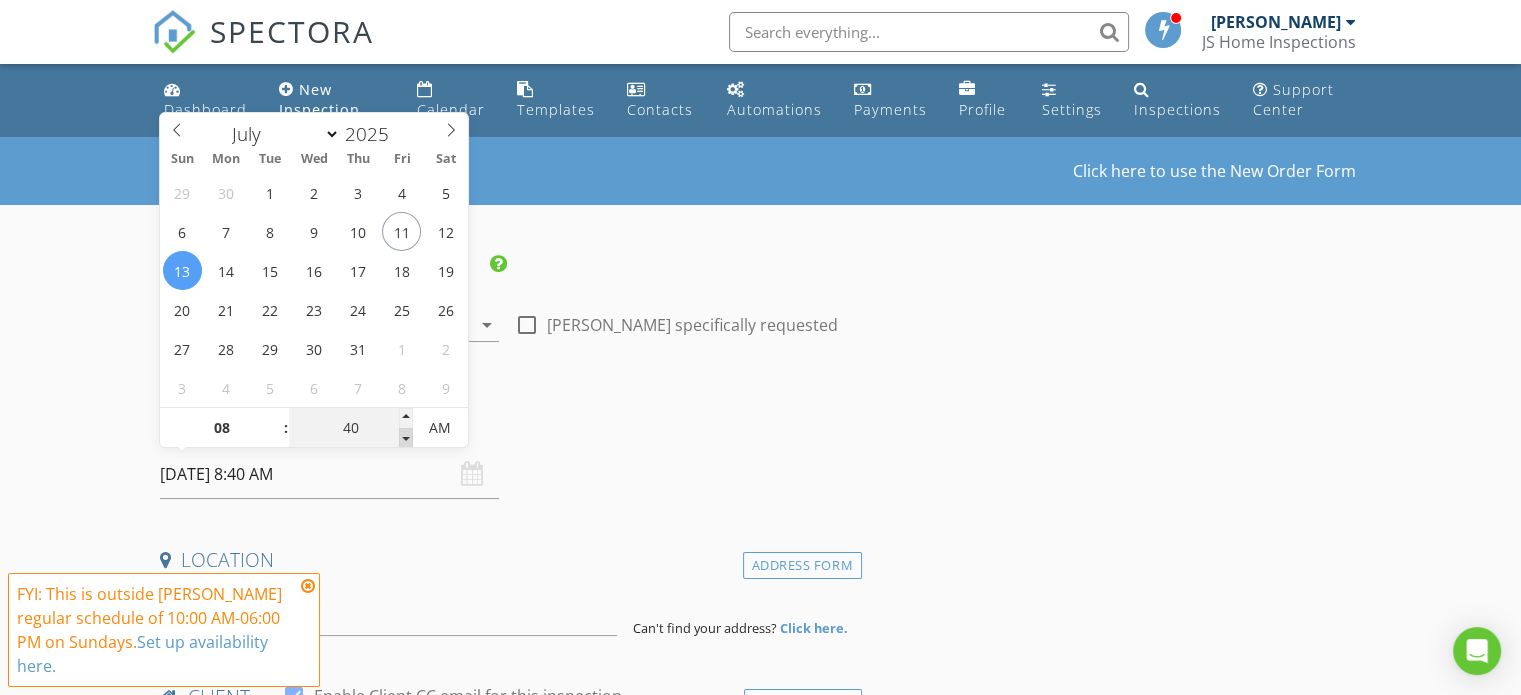 click at bounding box center (406, 438) 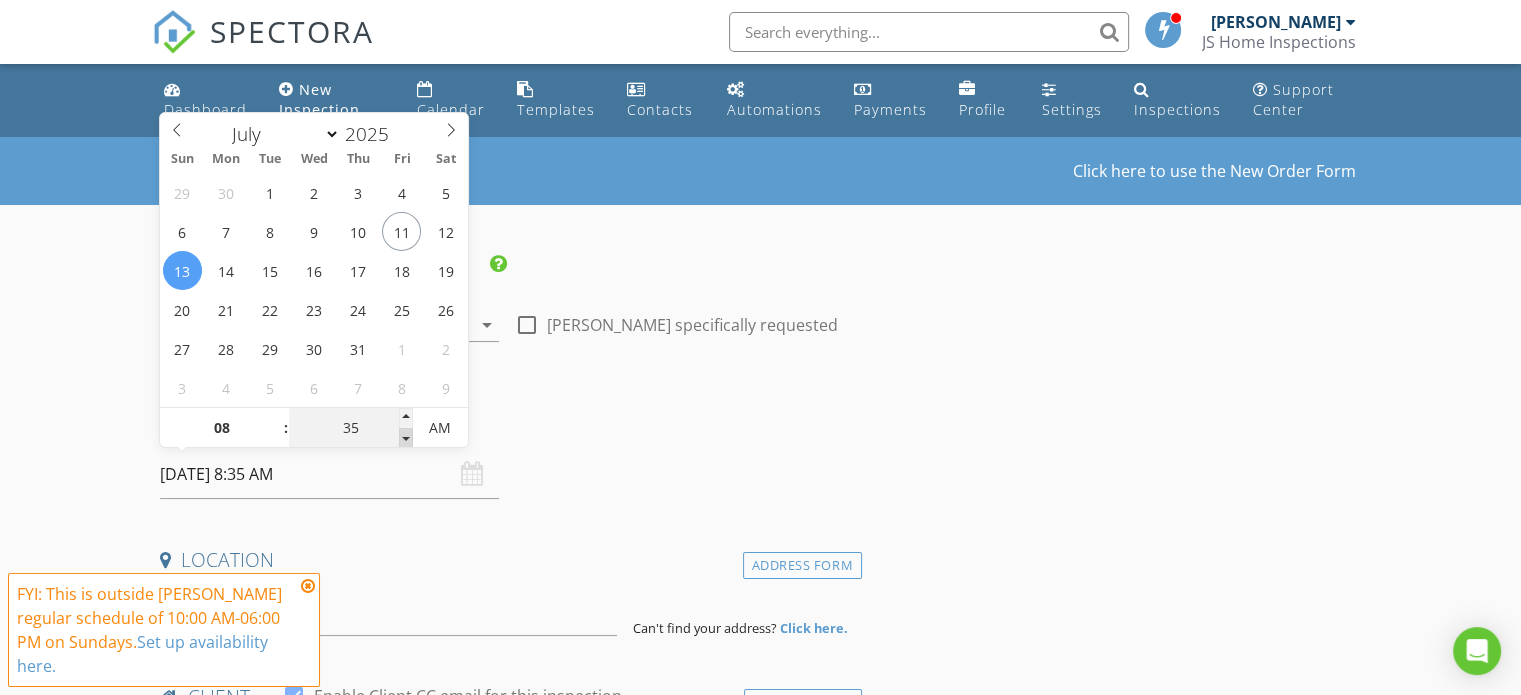 click at bounding box center (406, 438) 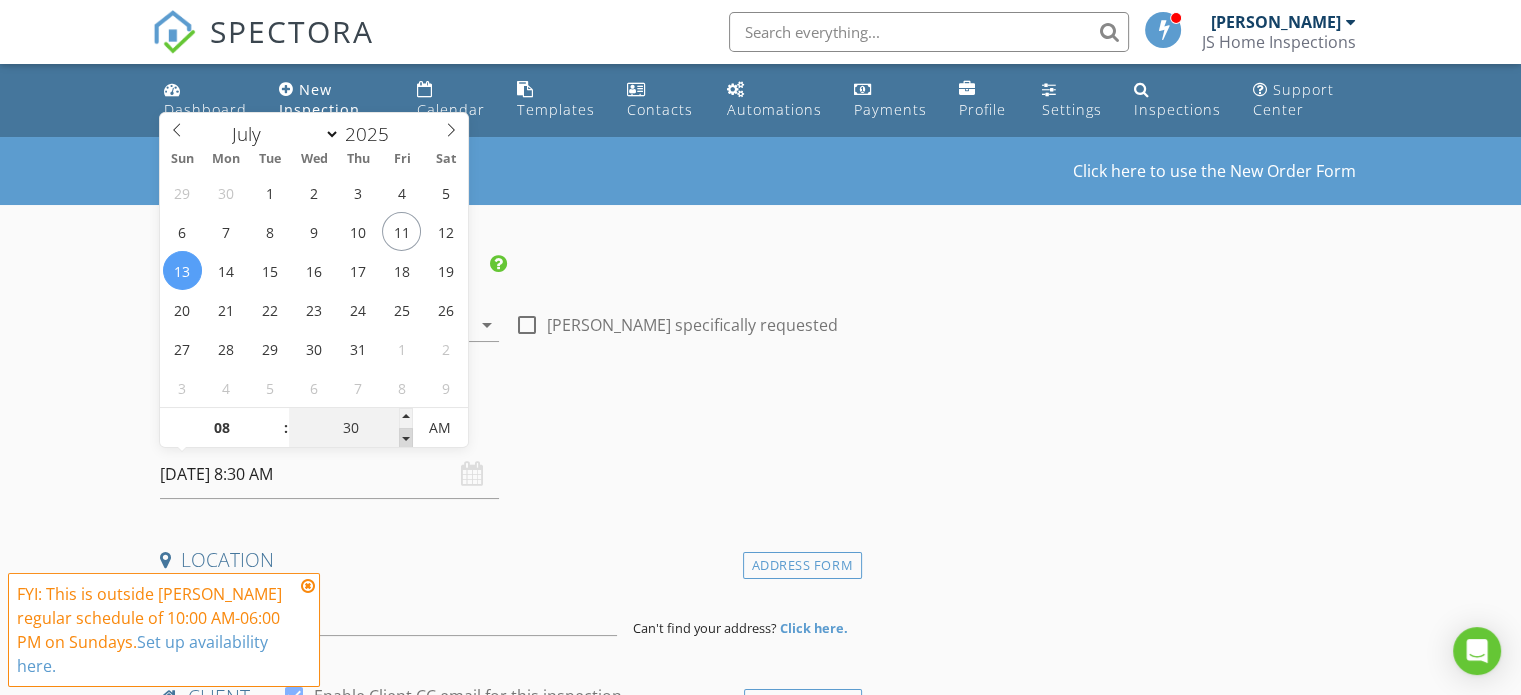 click at bounding box center (406, 438) 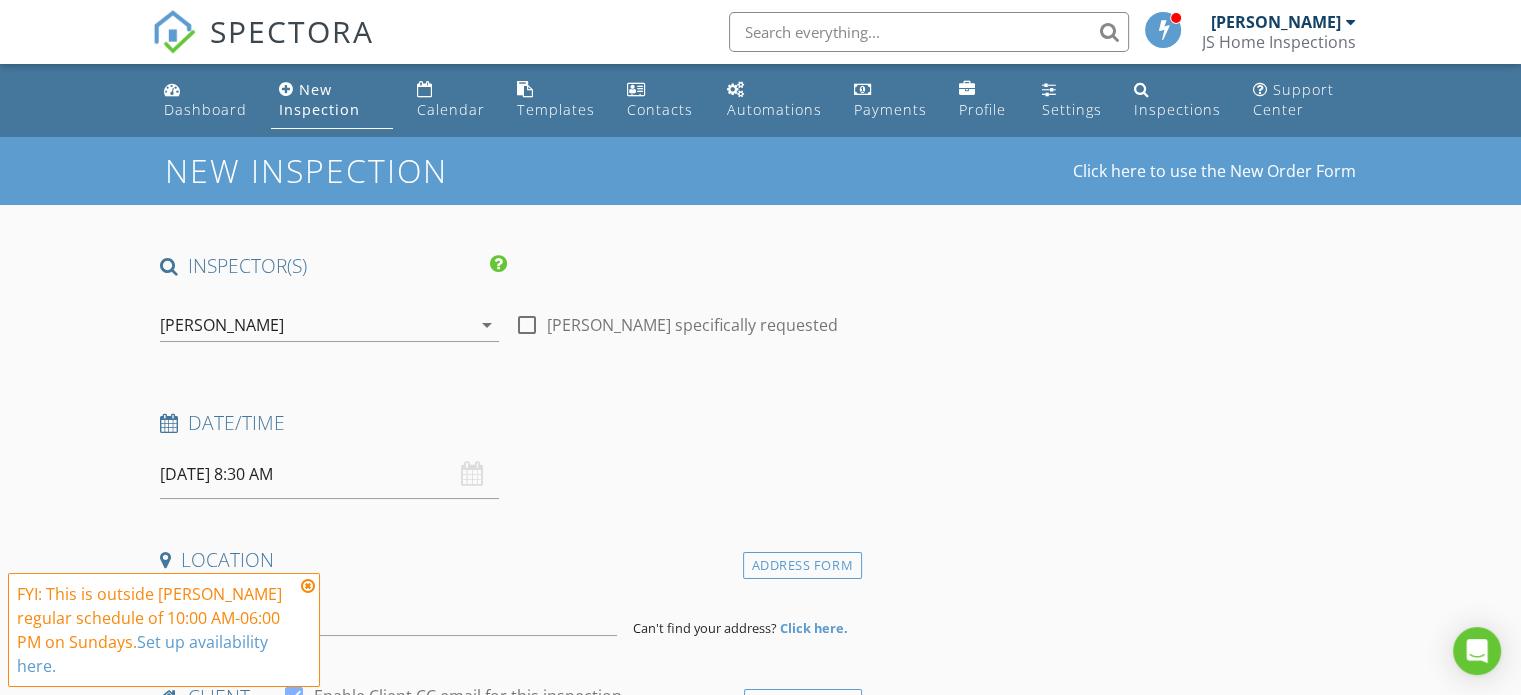 click on "Date/Time" at bounding box center (507, 423) 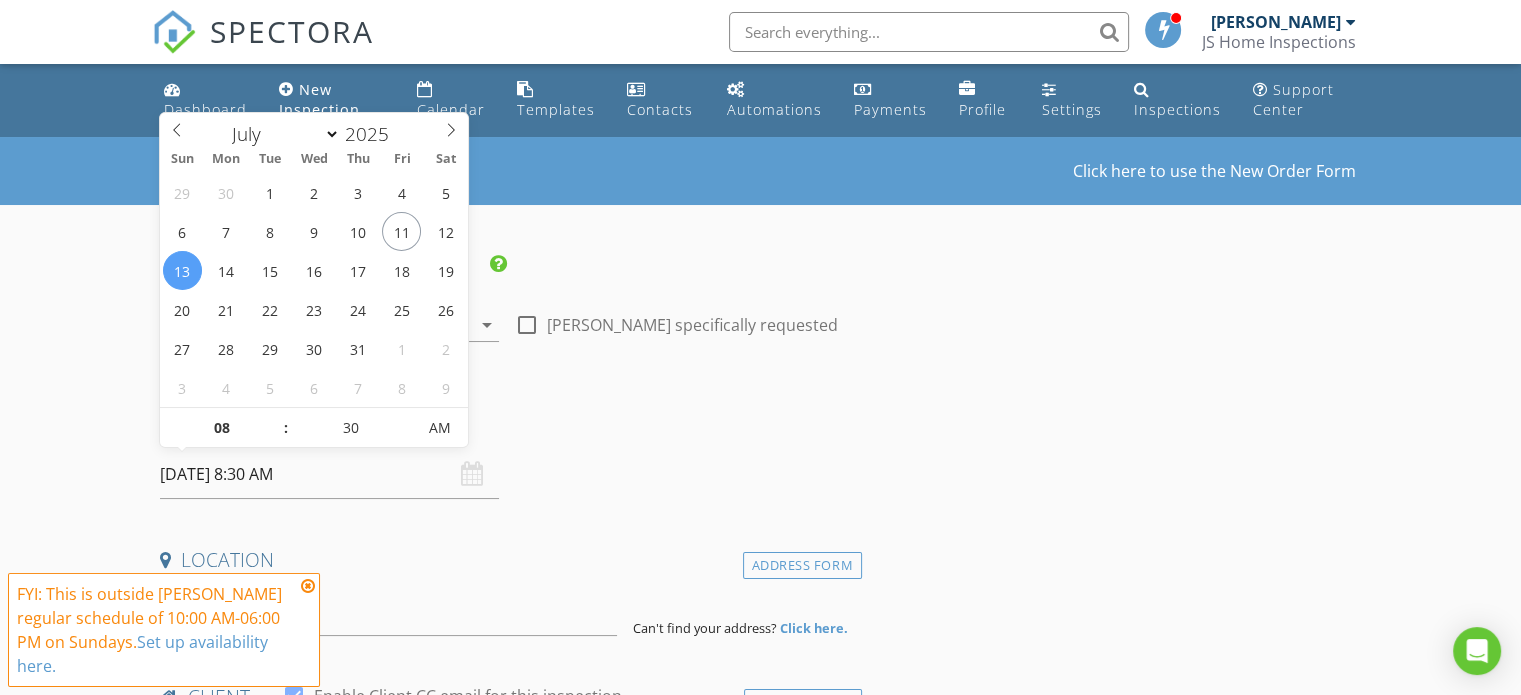 click on "07/13/2025 8:30 AM" at bounding box center (329, 474) 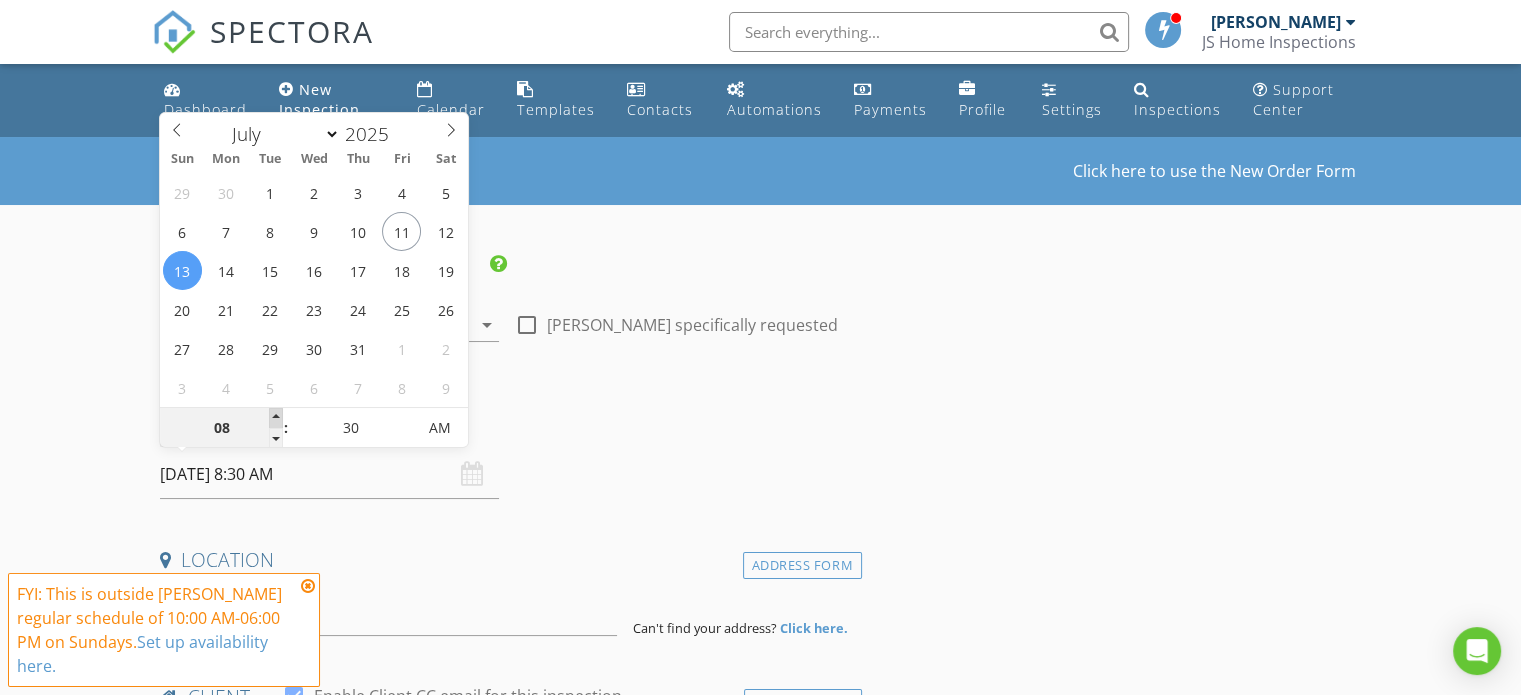 type on "09" 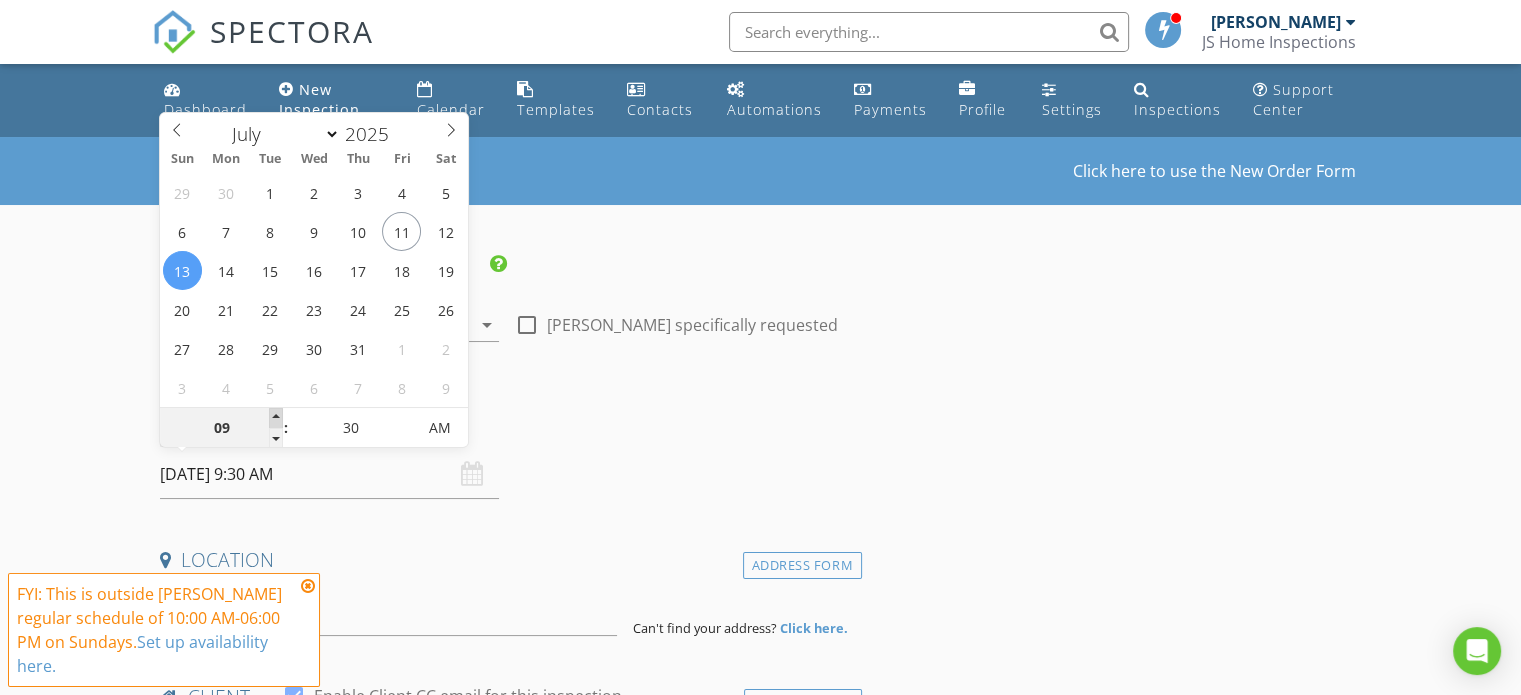 click at bounding box center [276, 418] 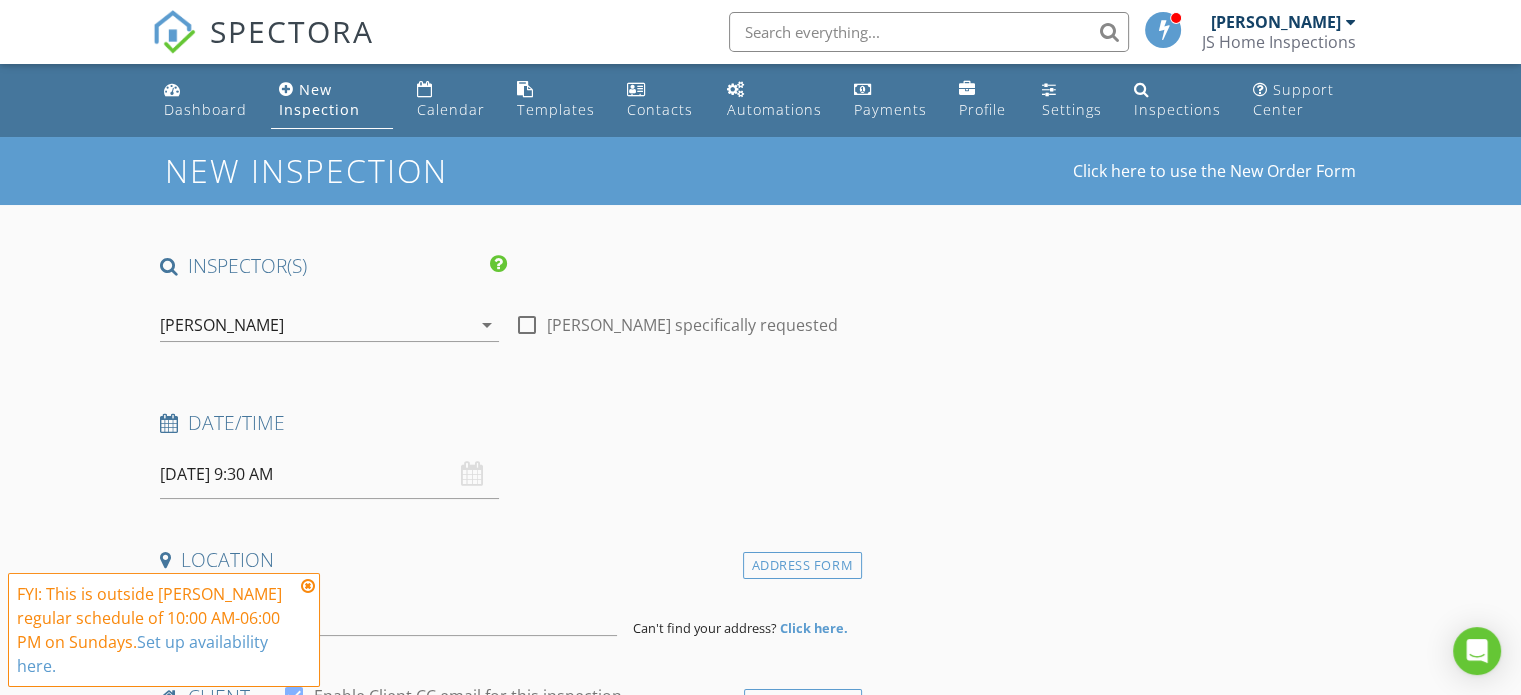 click on "Date/Time
07/13/2025 9:30 AM" at bounding box center (507, 454) 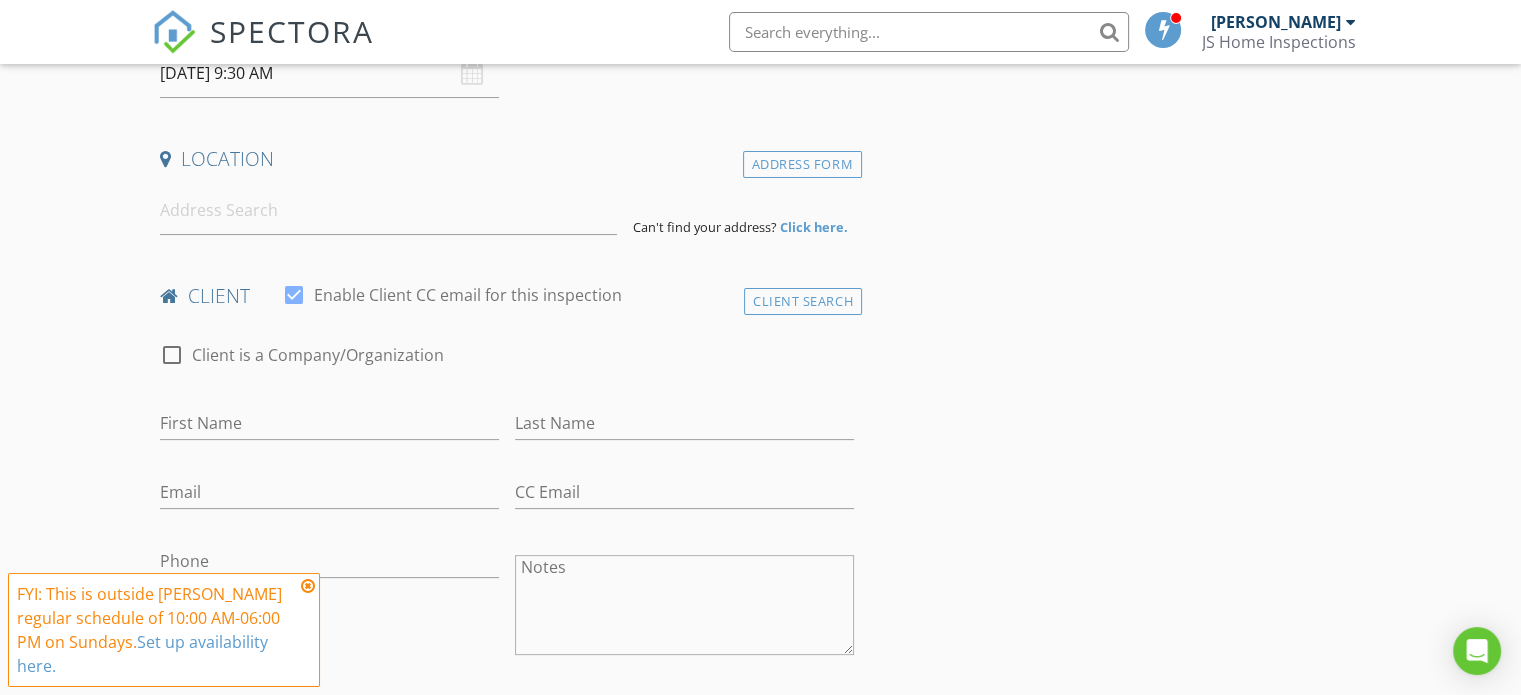 scroll, scrollTop: 378, scrollLeft: 0, axis: vertical 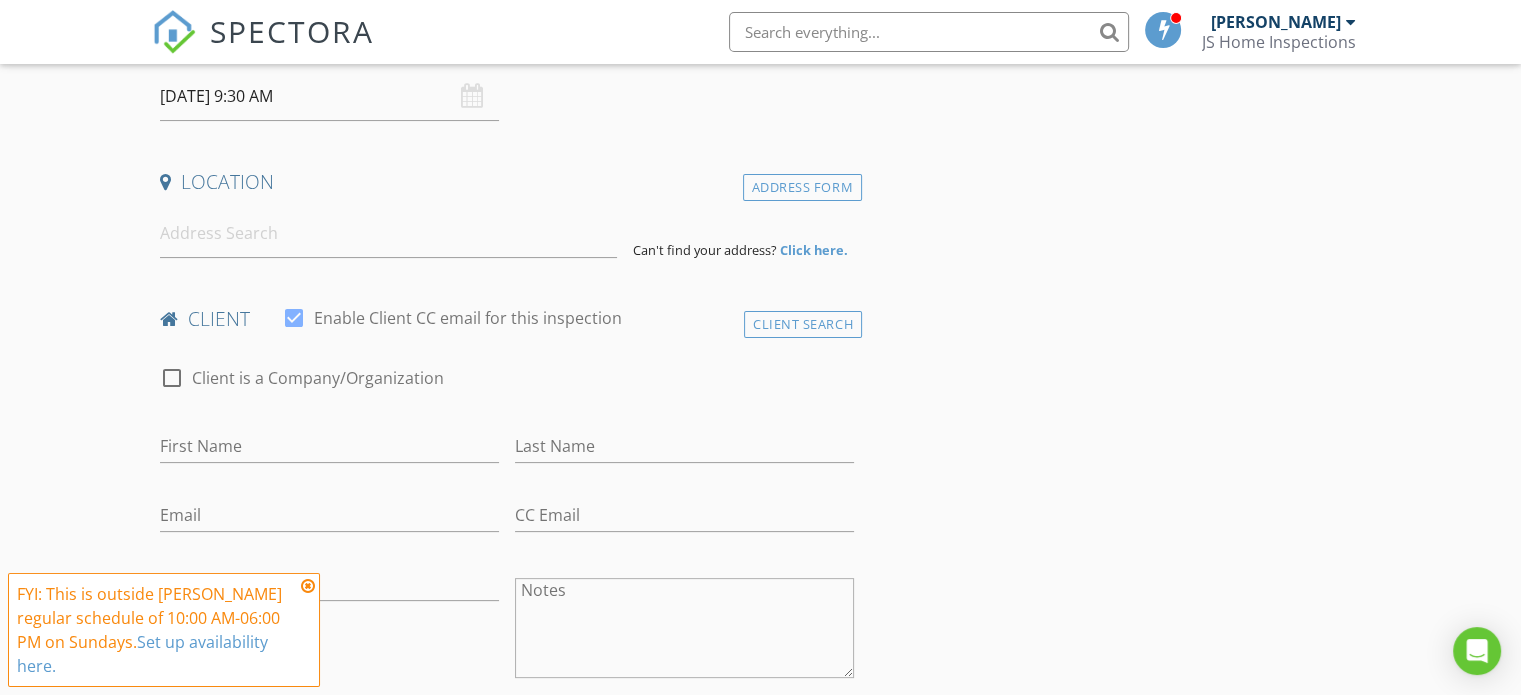 click at bounding box center (308, 586) 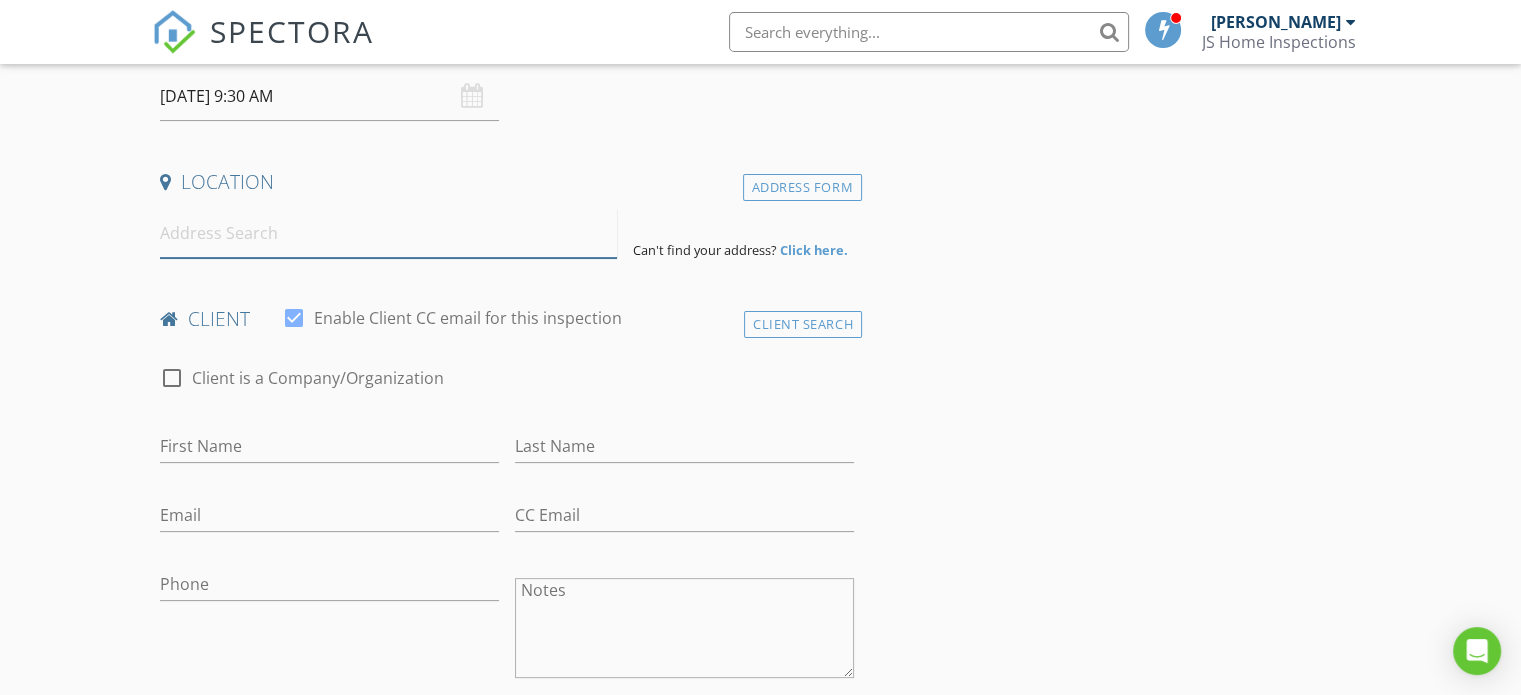 click at bounding box center (388, 233) 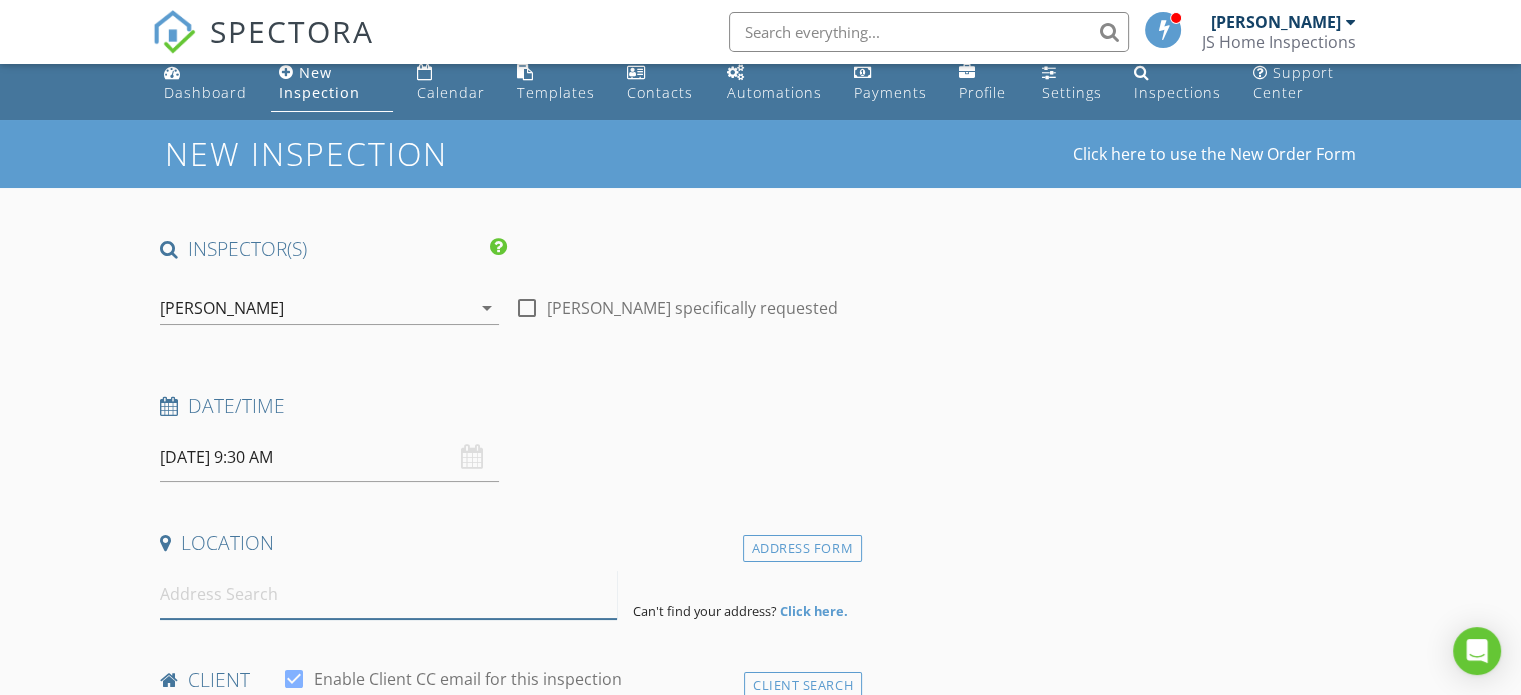 scroll, scrollTop: 0, scrollLeft: 0, axis: both 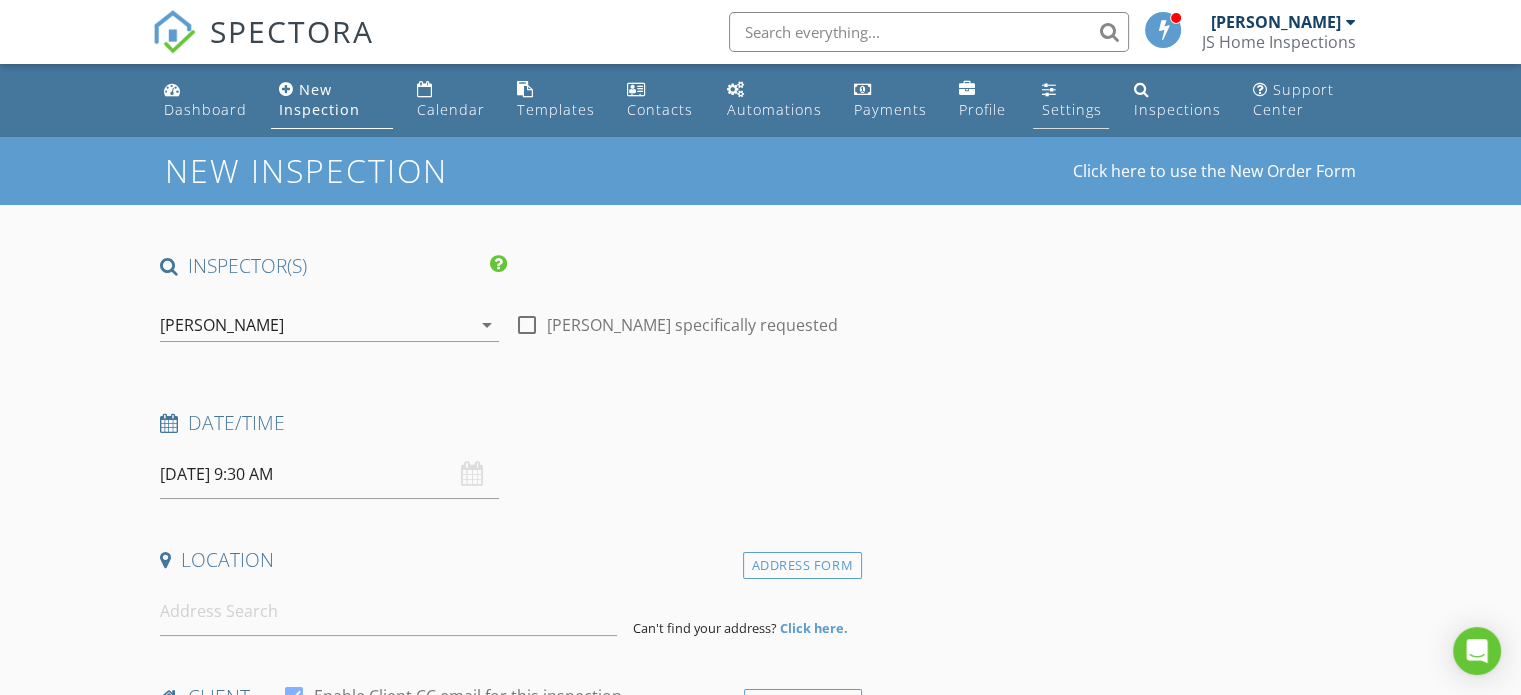 click on "Settings" at bounding box center [1071, 109] 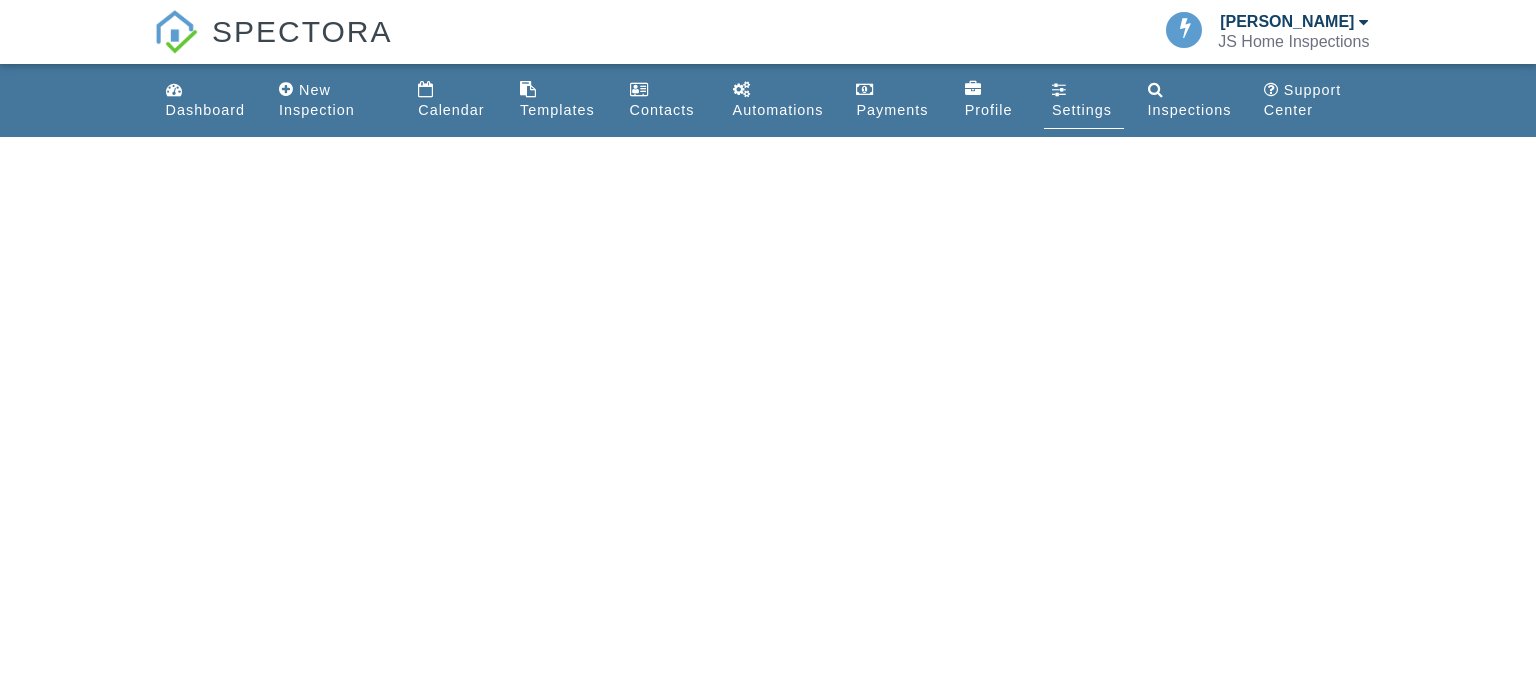 scroll, scrollTop: 0, scrollLeft: 0, axis: both 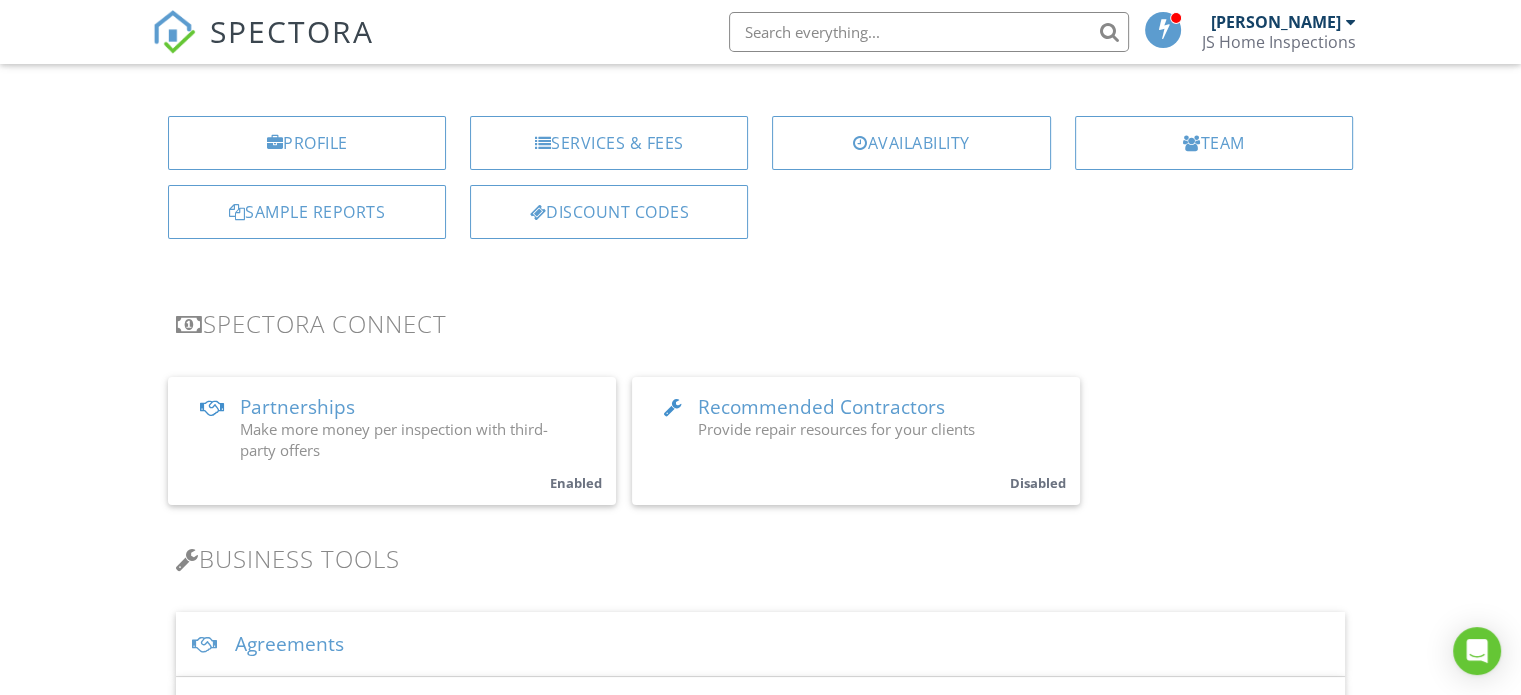 drag, startPoint x: 1529, startPoint y: 75, endPoint x: 1528, endPoint y: 116, distance: 41.01219 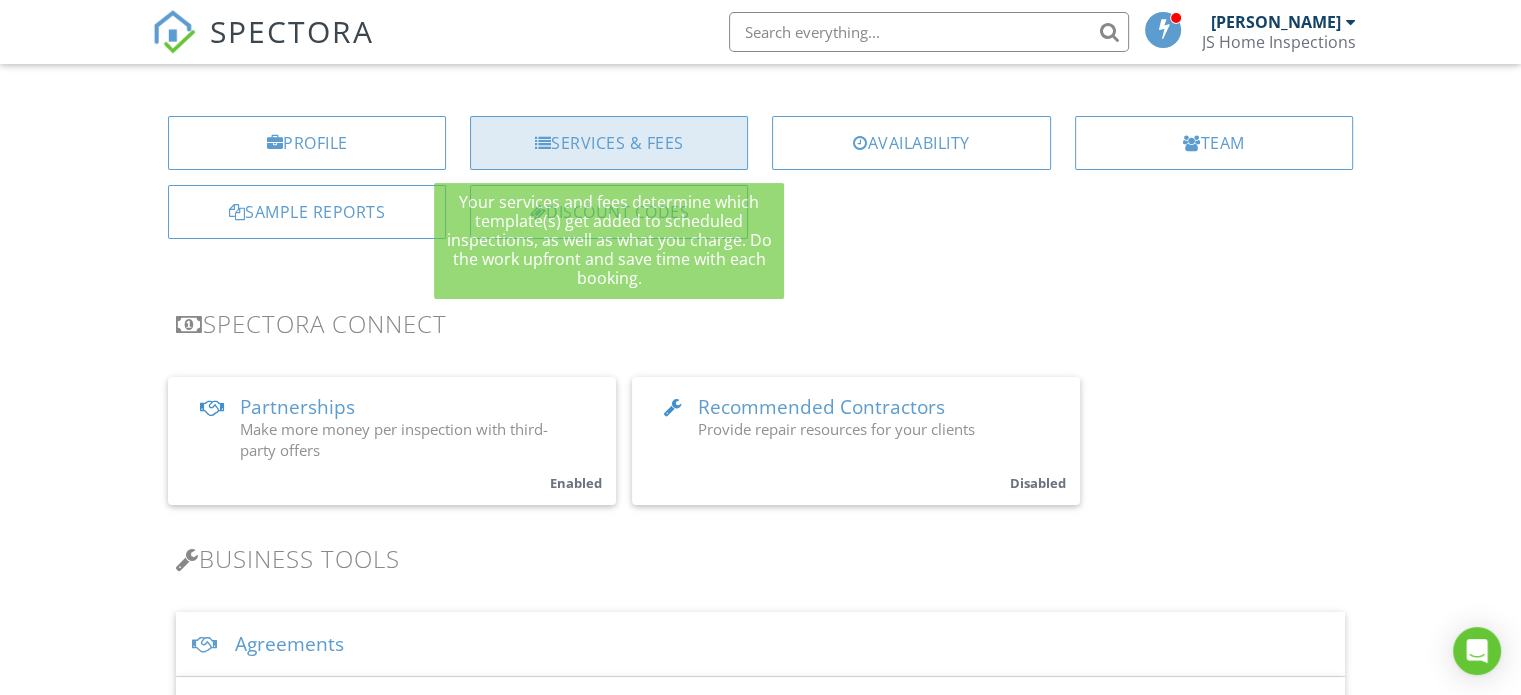 click on "Services & Fees" at bounding box center (609, 143) 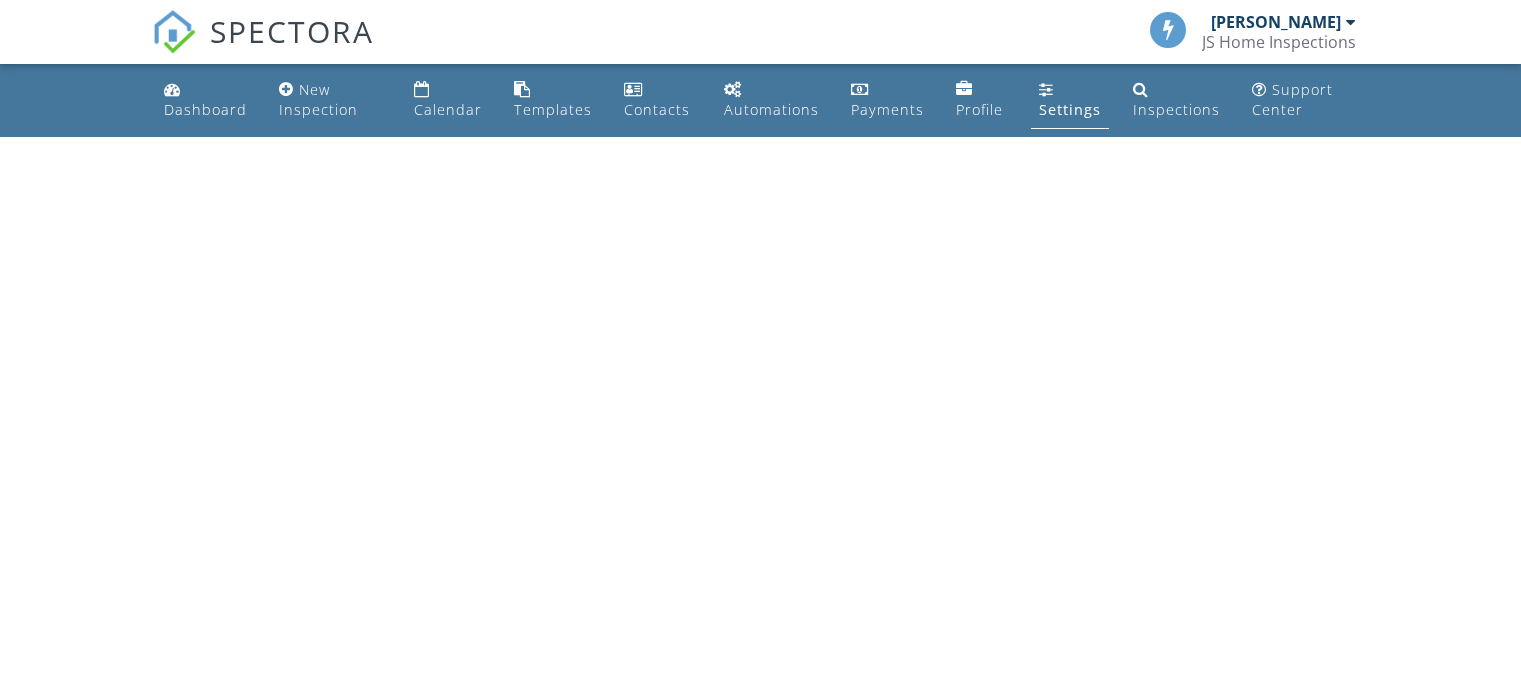 scroll, scrollTop: 0, scrollLeft: 0, axis: both 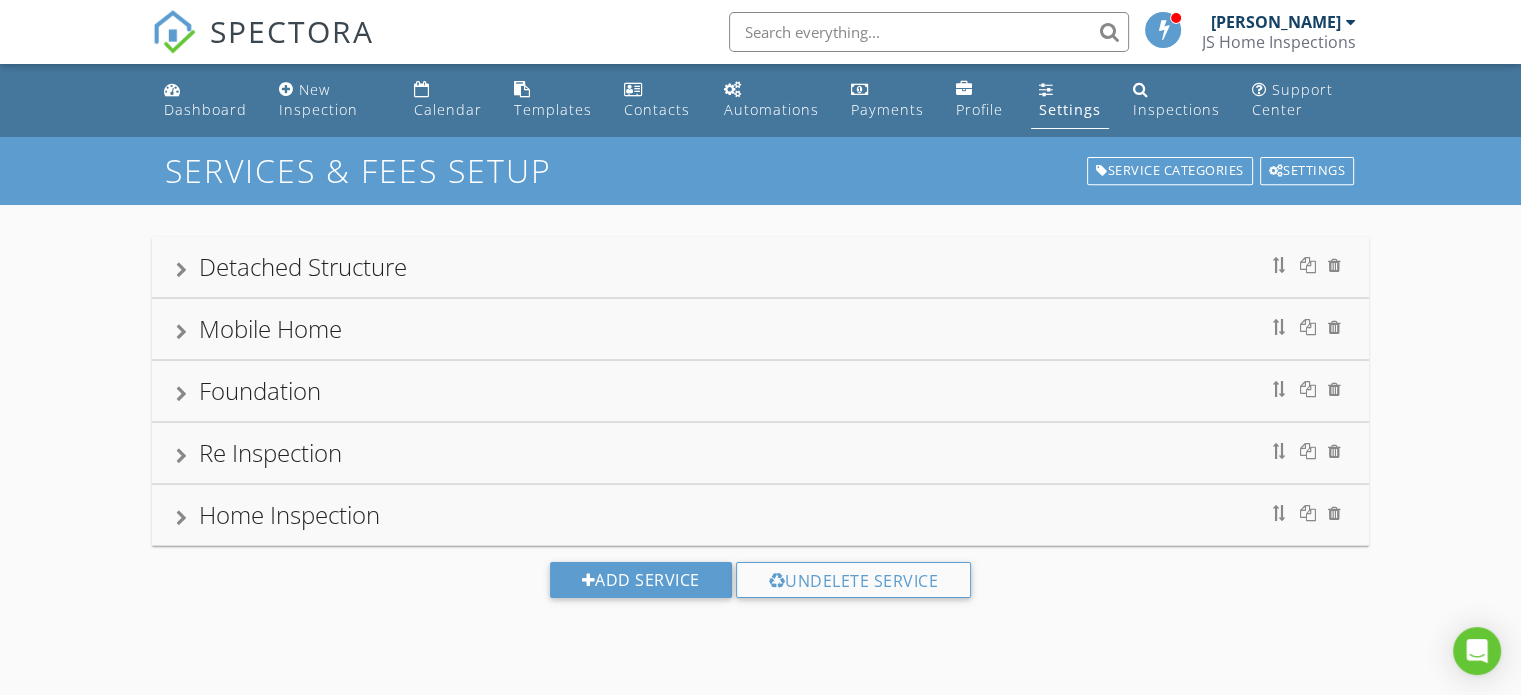 click on "Detached Structure" at bounding box center (760, 267) 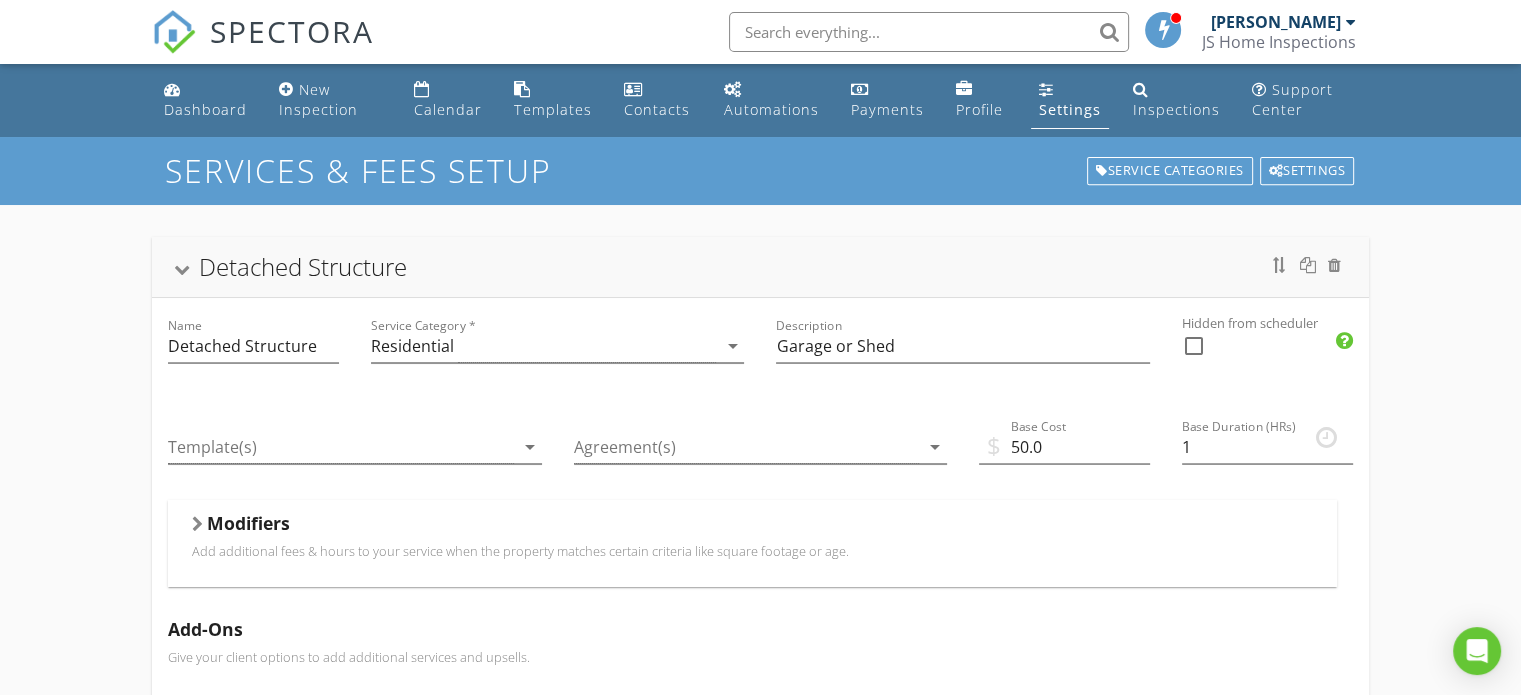 click on "Detached Structure    Name Detached Structure   Service Category * Residential arrow_drop_down   Description Garage or Shed   Hidden from scheduler   check_box_outline_blank     Template(s) arrow_drop_down   Agreement(s) arrow_drop_down   $   Base Cost 50.0   Base Duration (HRs) 1               Modifiers
Add additional fees & hours to your service when the
property matches certain criteria like square footage or age.
When Sq. Ft. arrow_drop_down   Type Range arrow_drop_down   Greater than (>) 1000   Less than or Equal to (<=) 2000       Add Fee 50.0   Add Hours 1
Modifiers
Add-Ons
Give your client options to add additional services and upsells.
Add-On
Taxes
Add a percentage to the total for this service. Taxes are calculated
after all modifiers and add-ons are processed.
Tax
Partnership Offers" at bounding box center [760, 849] 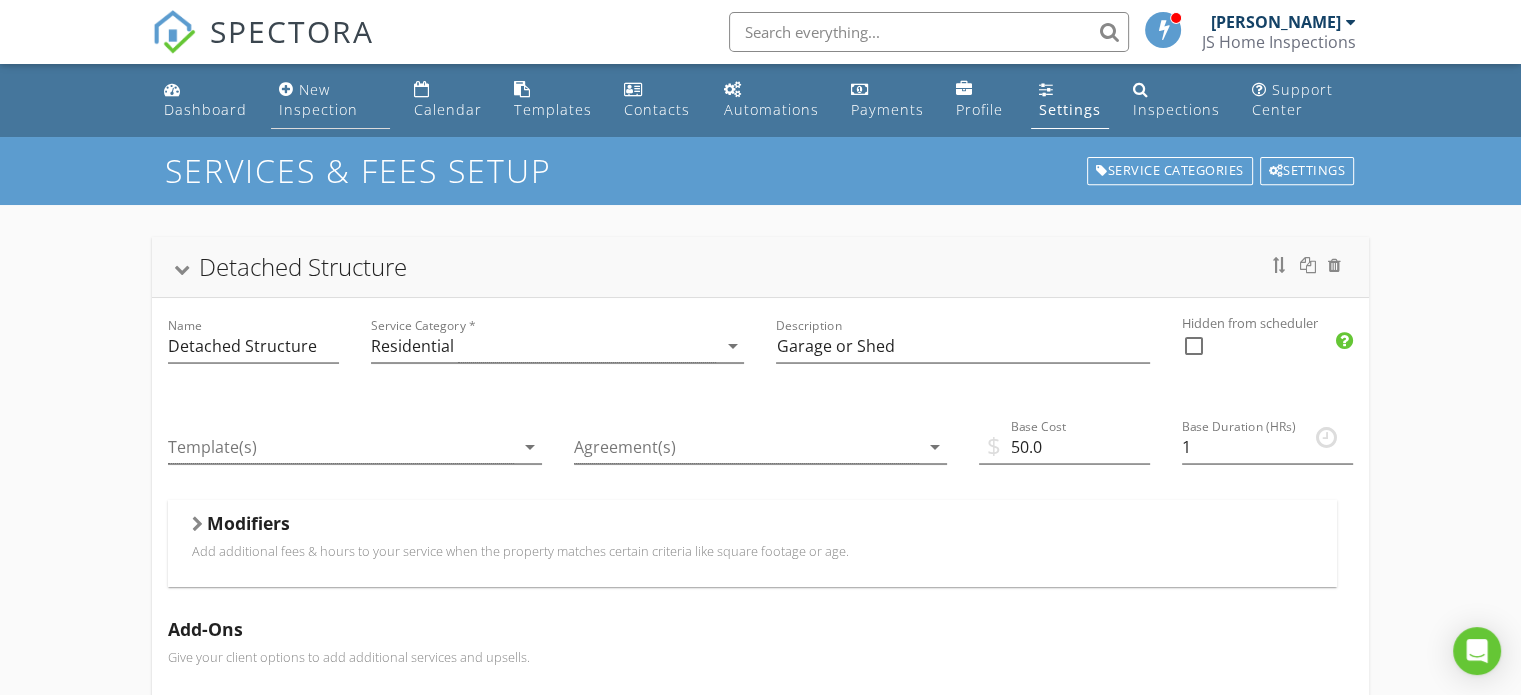 click on "New Inspection" at bounding box center (318, 99) 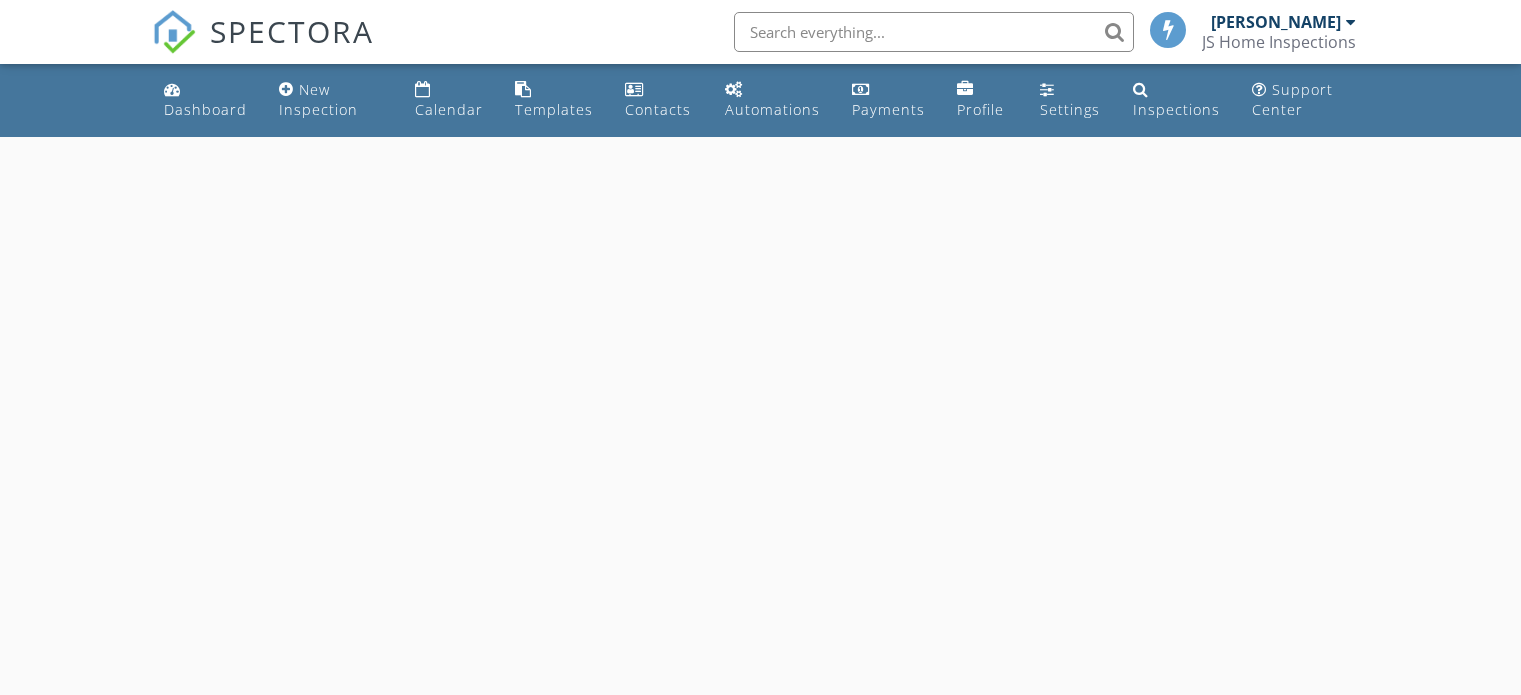 scroll, scrollTop: 0, scrollLeft: 0, axis: both 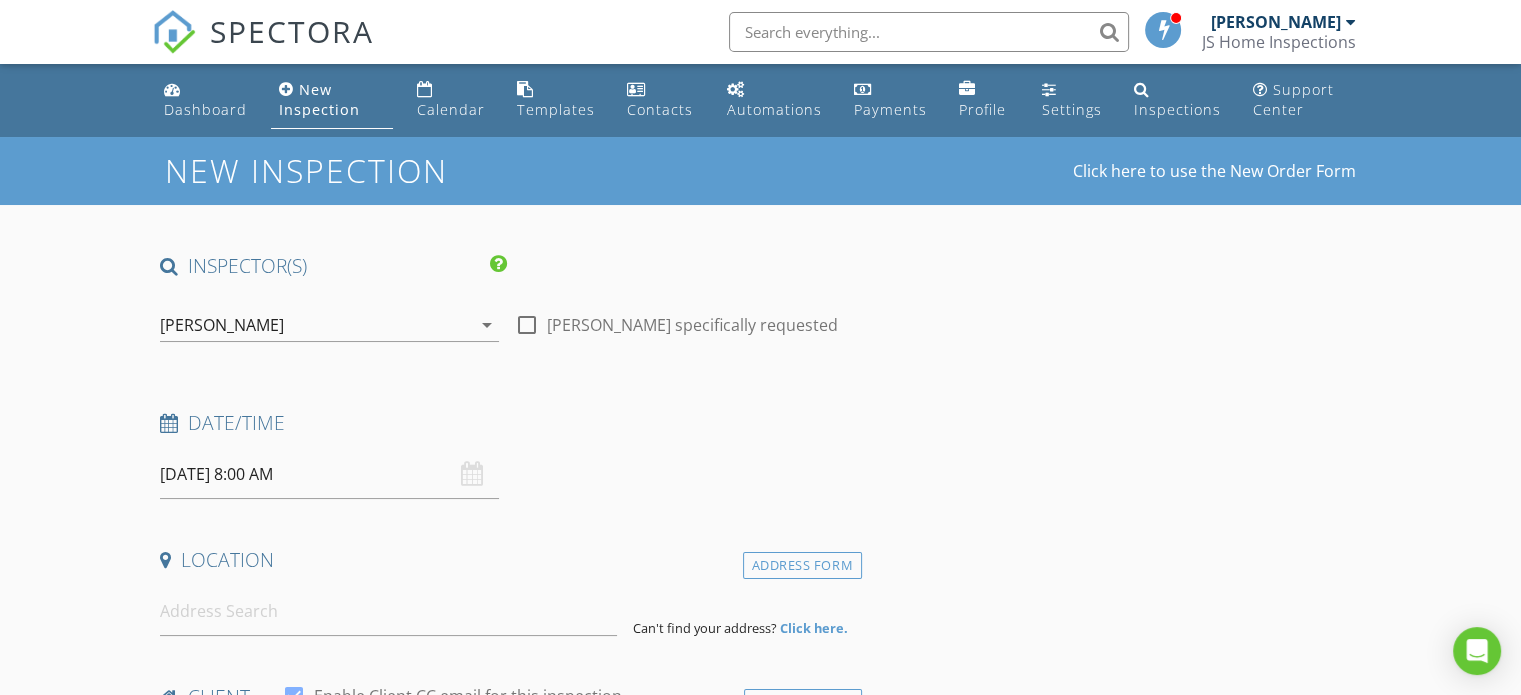 click on "[DATE] 8:00 AM" at bounding box center [329, 474] 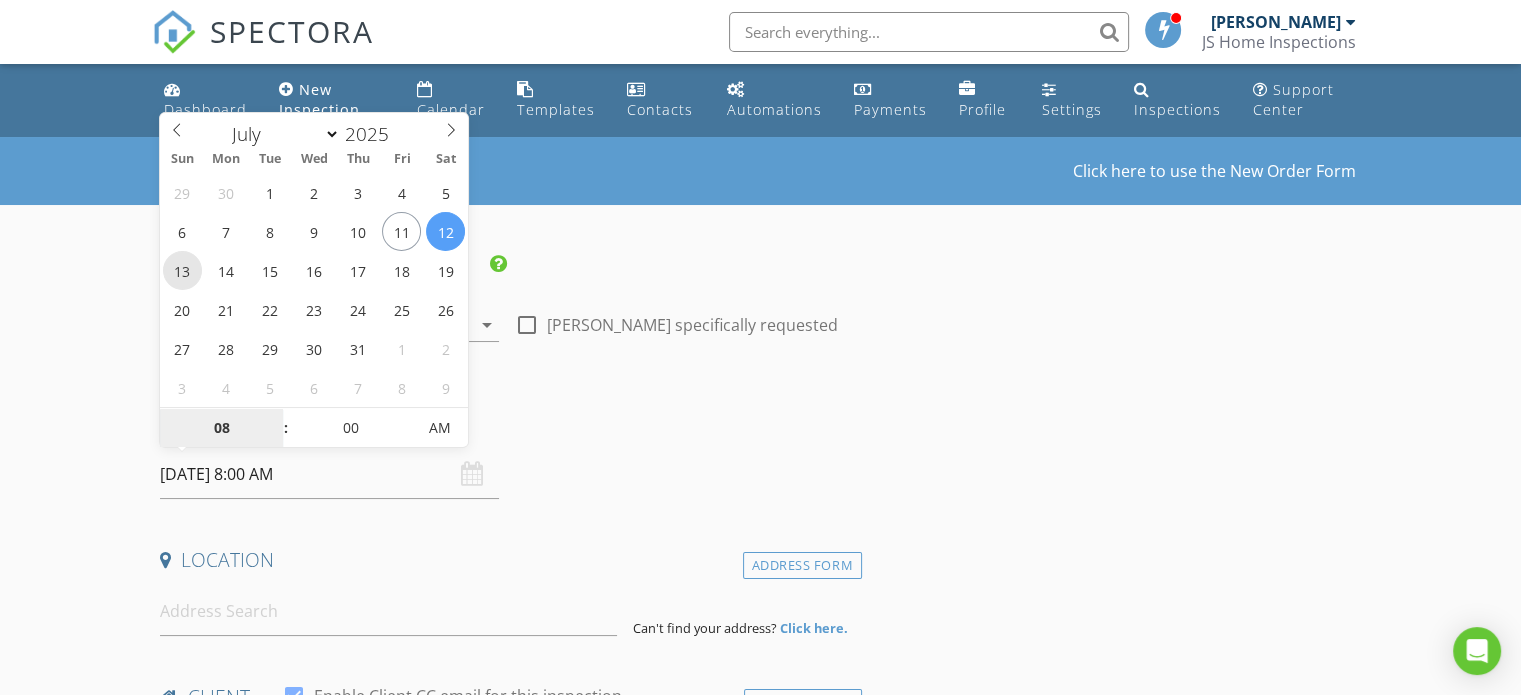 type on "[DATE] 8:00 AM" 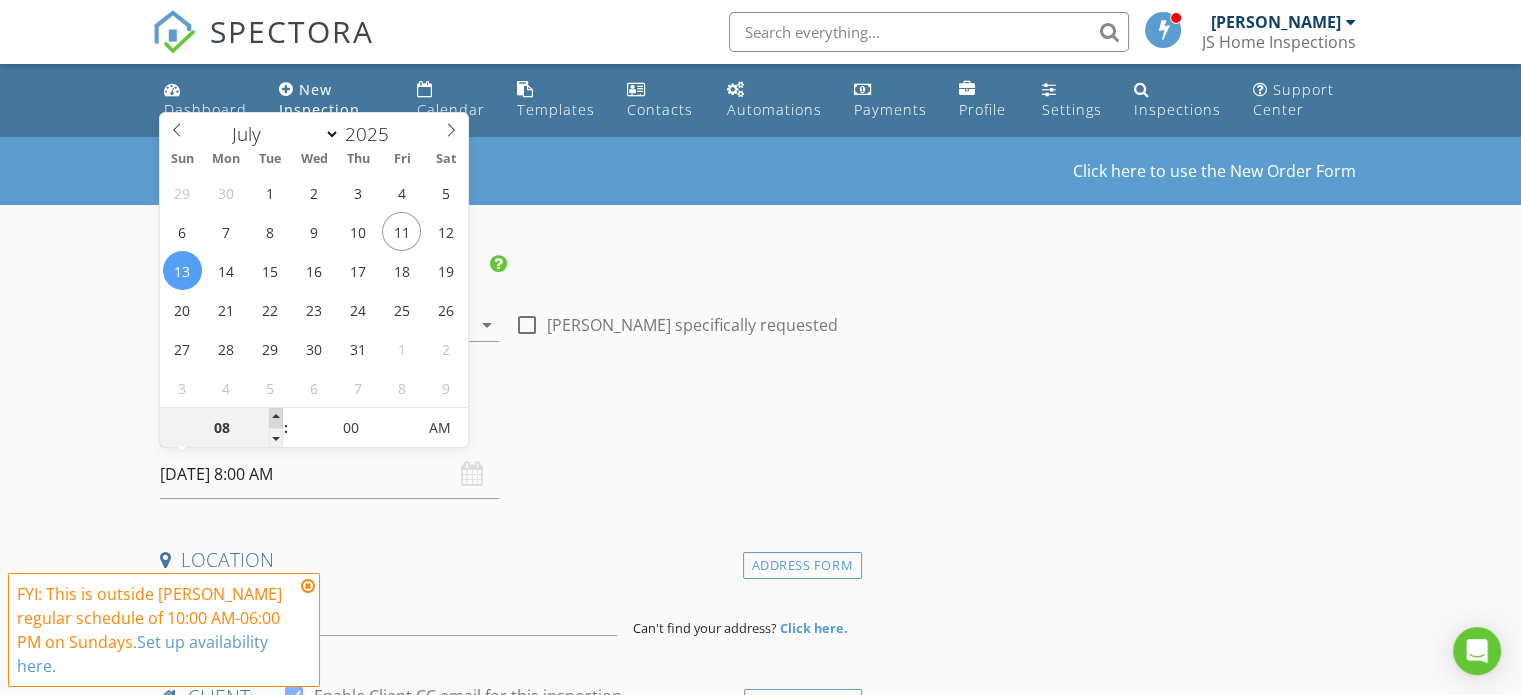 type on "09" 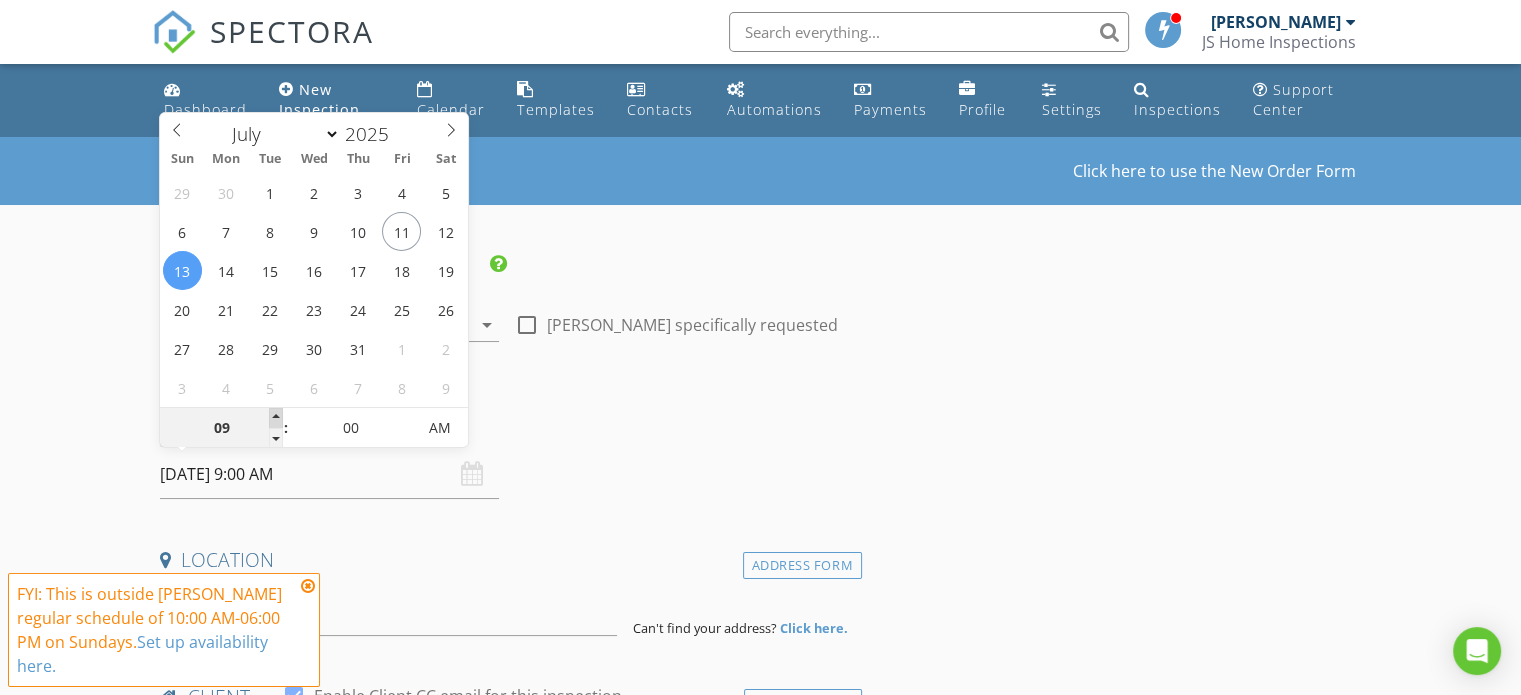 click at bounding box center (276, 418) 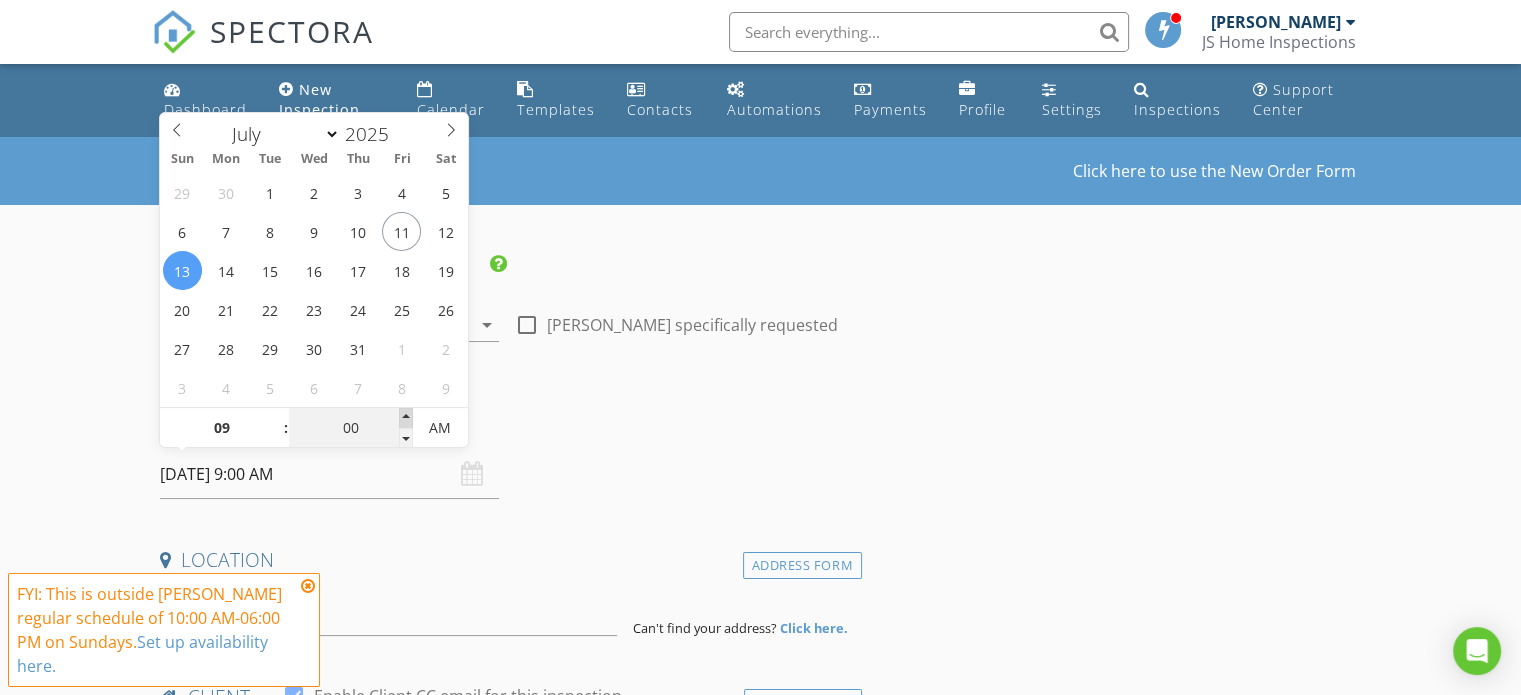 type on "05" 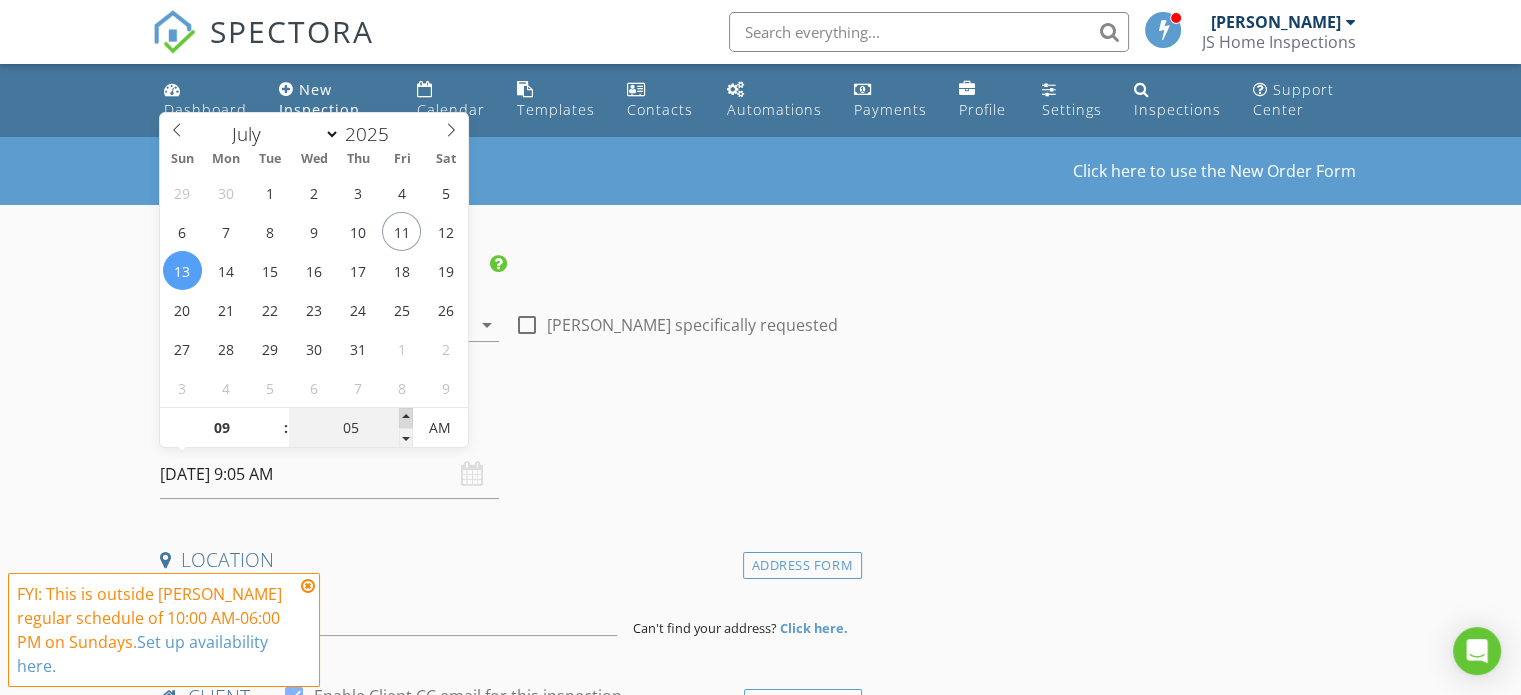 click at bounding box center (406, 418) 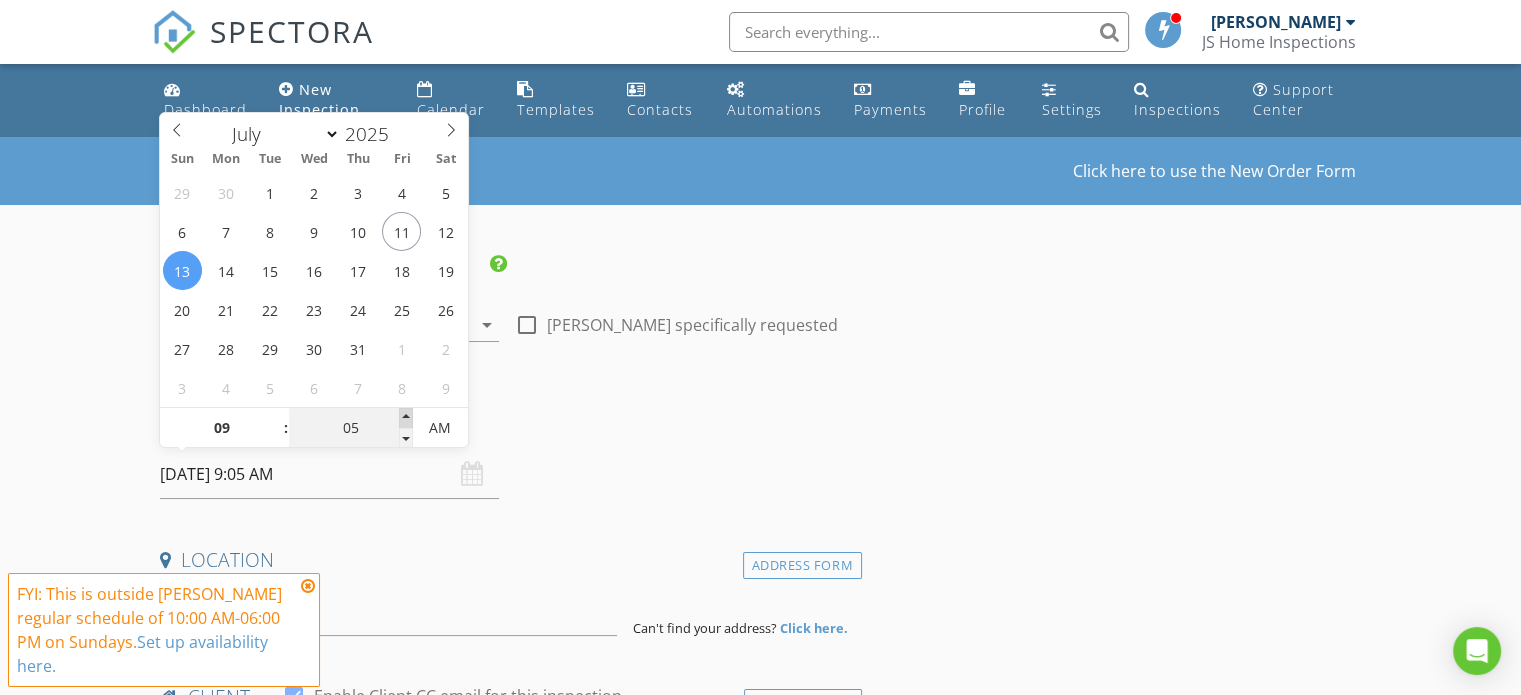 type on "10" 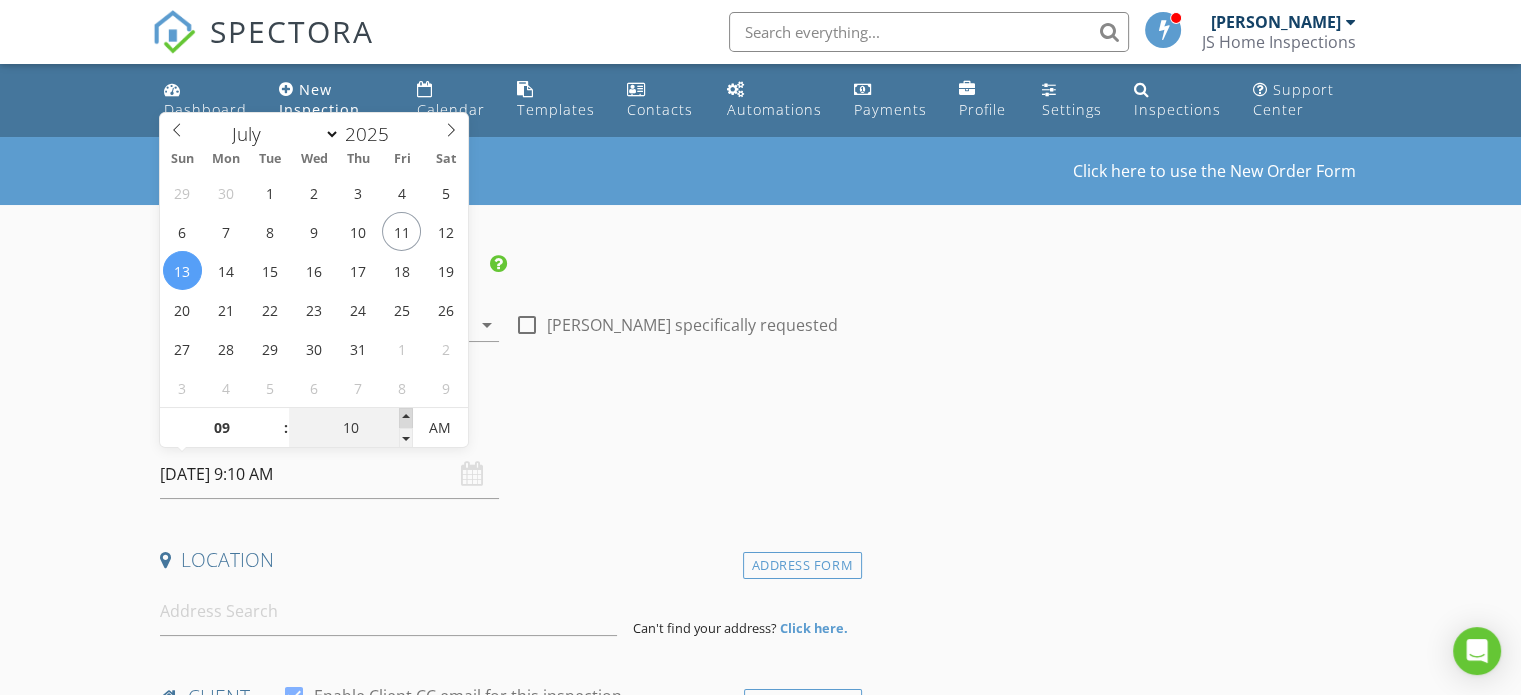 click at bounding box center (406, 418) 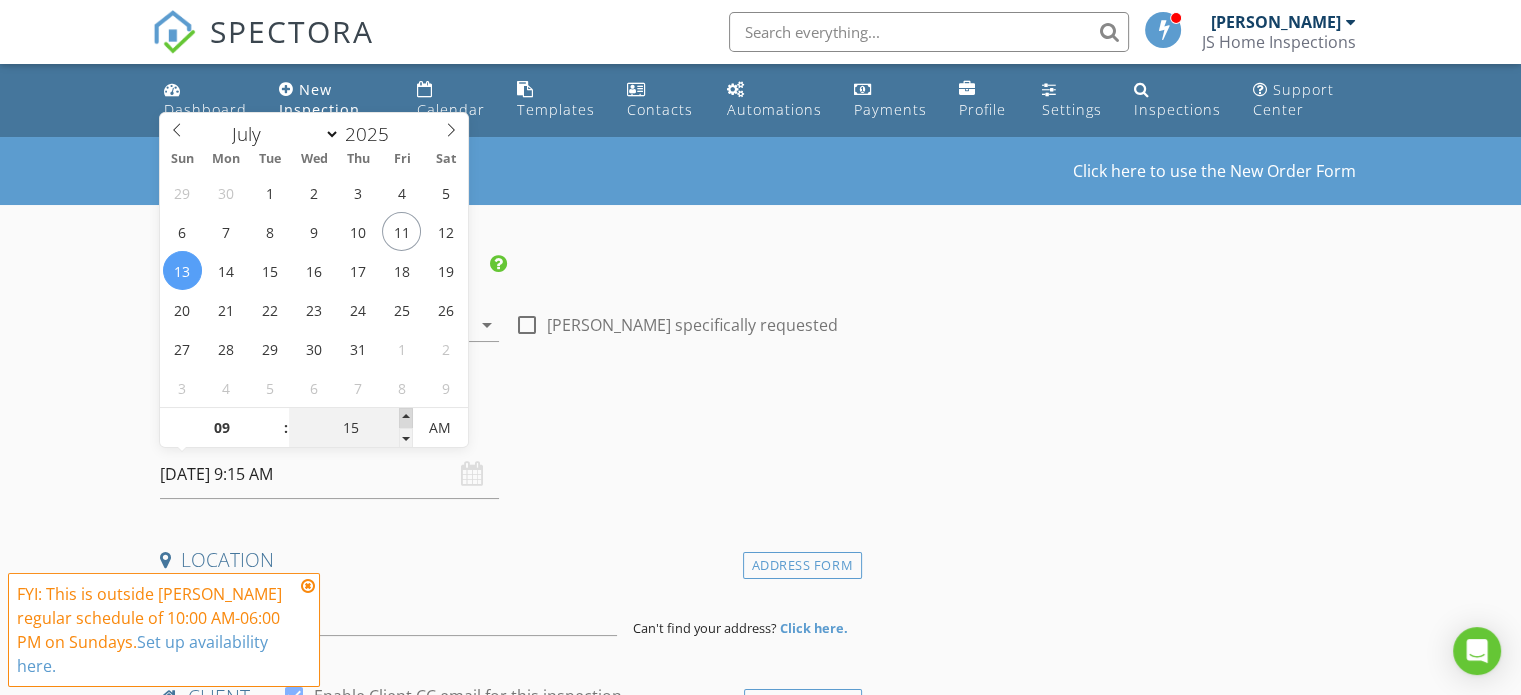 click at bounding box center [406, 418] 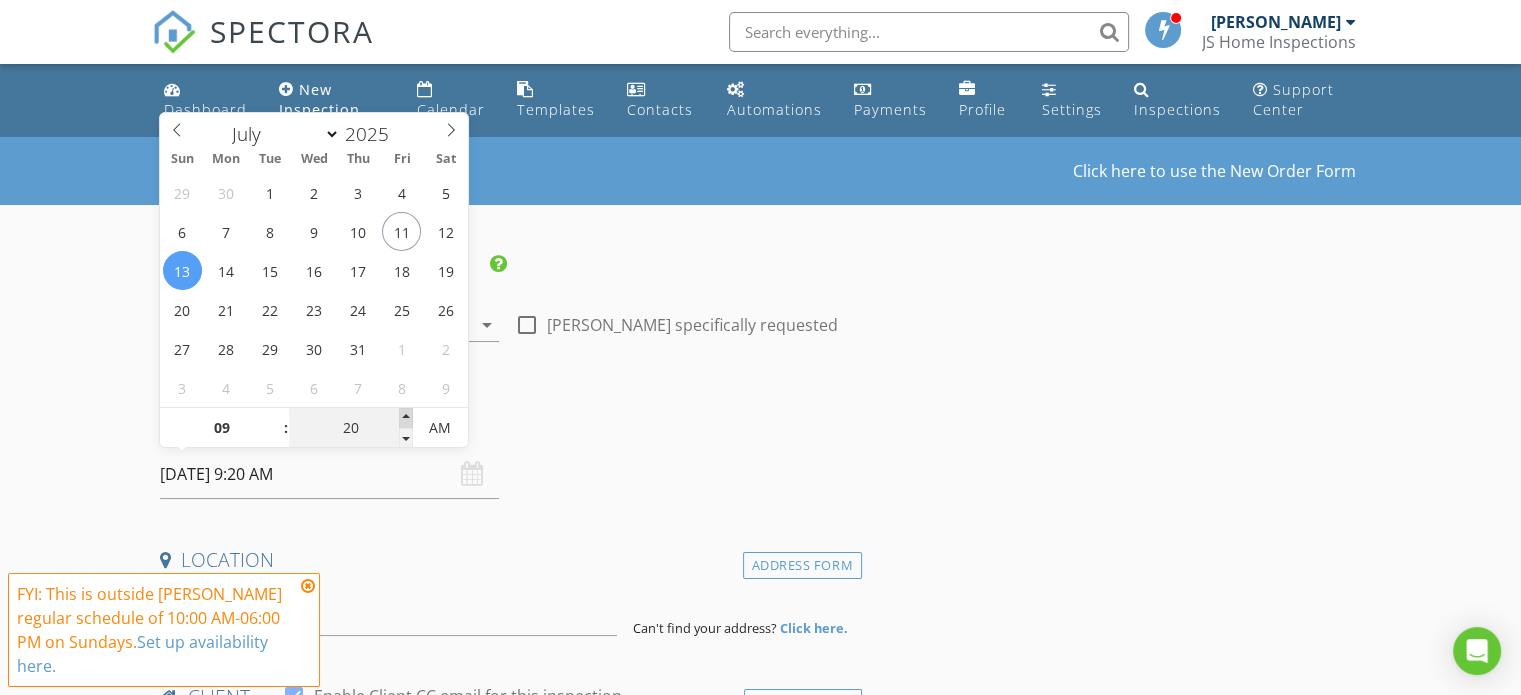 click at bounding box center [406, 418] 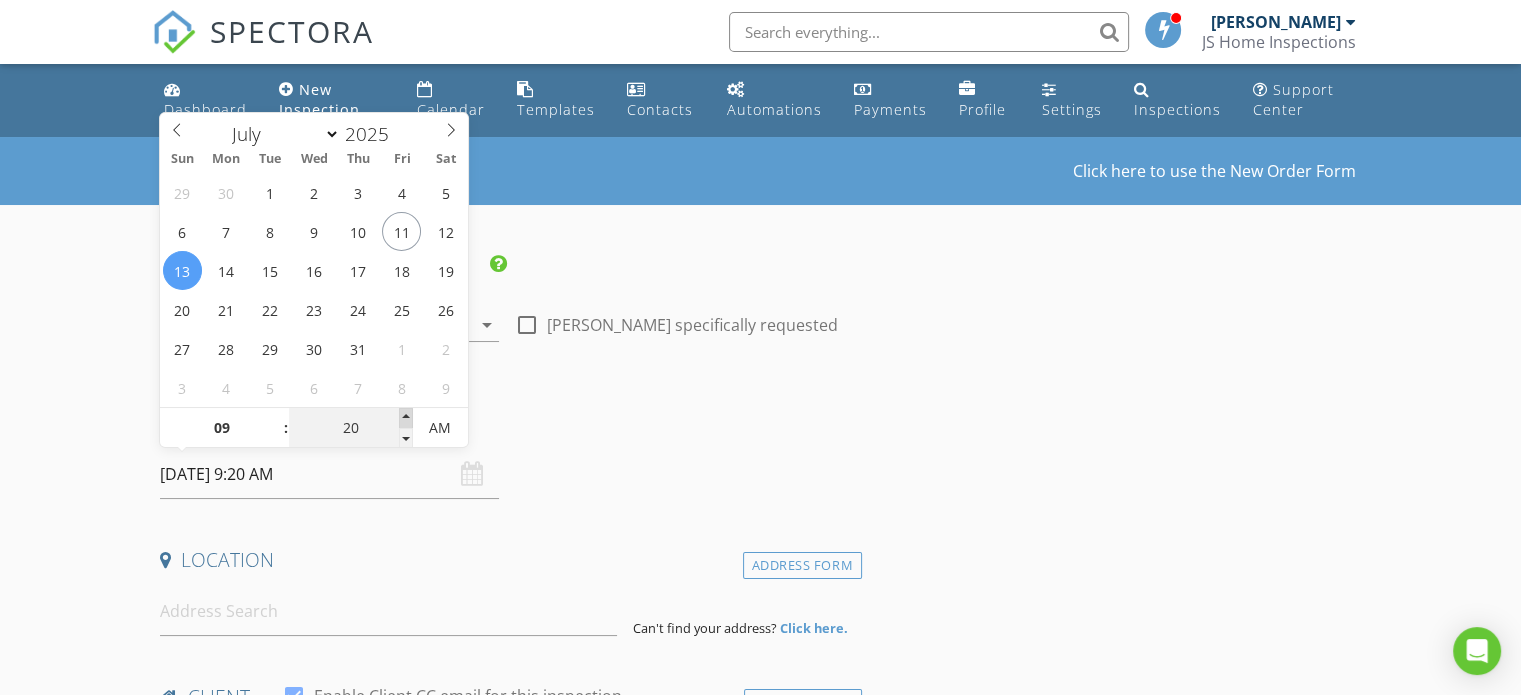 type on "25" 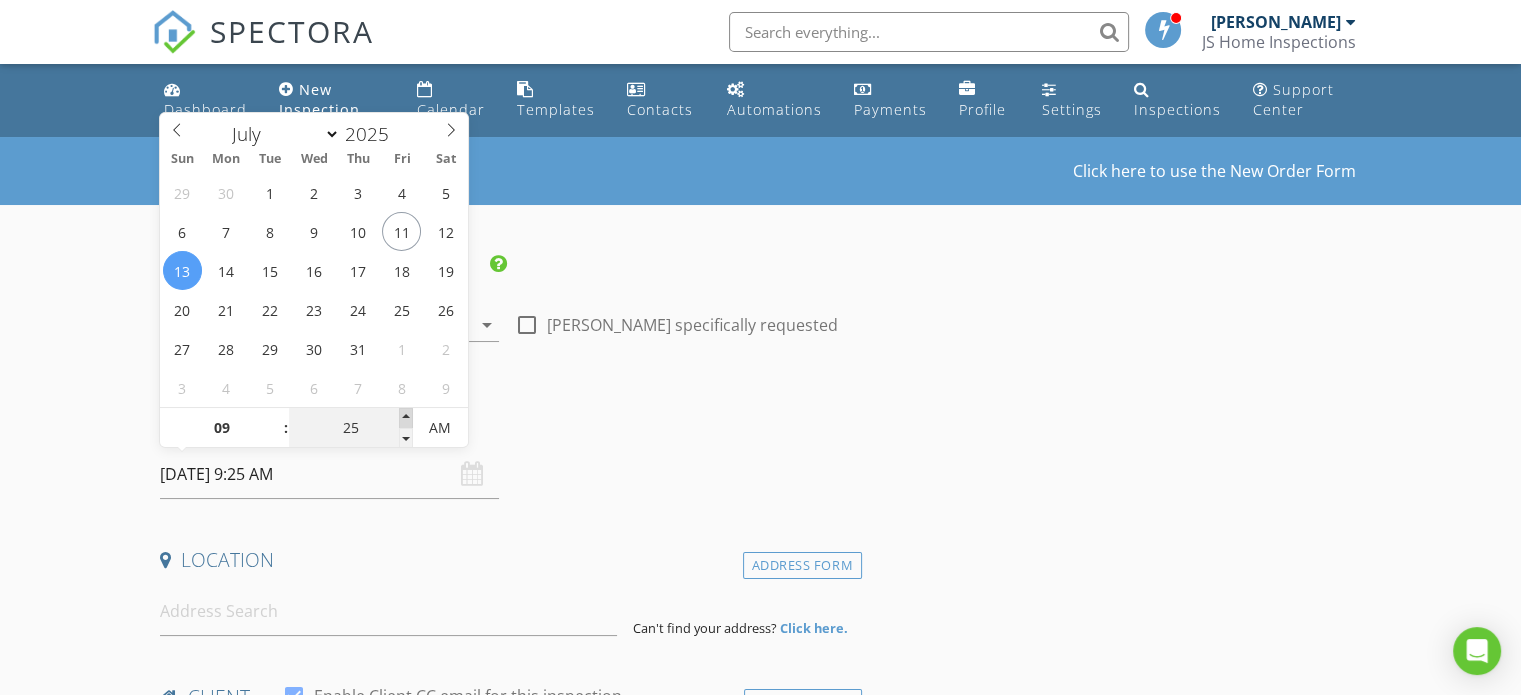 click at bounding box center (406, 418) 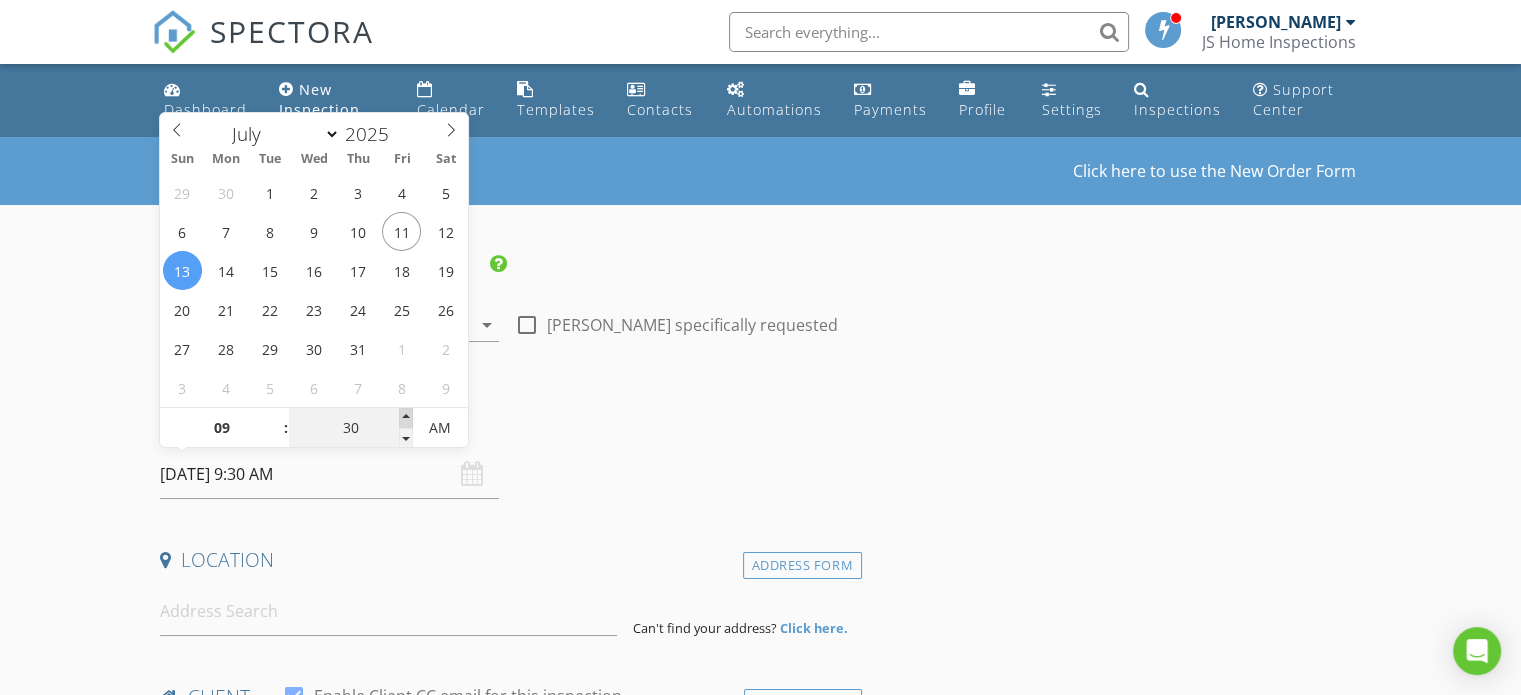 click at bounding box center (406, 418) 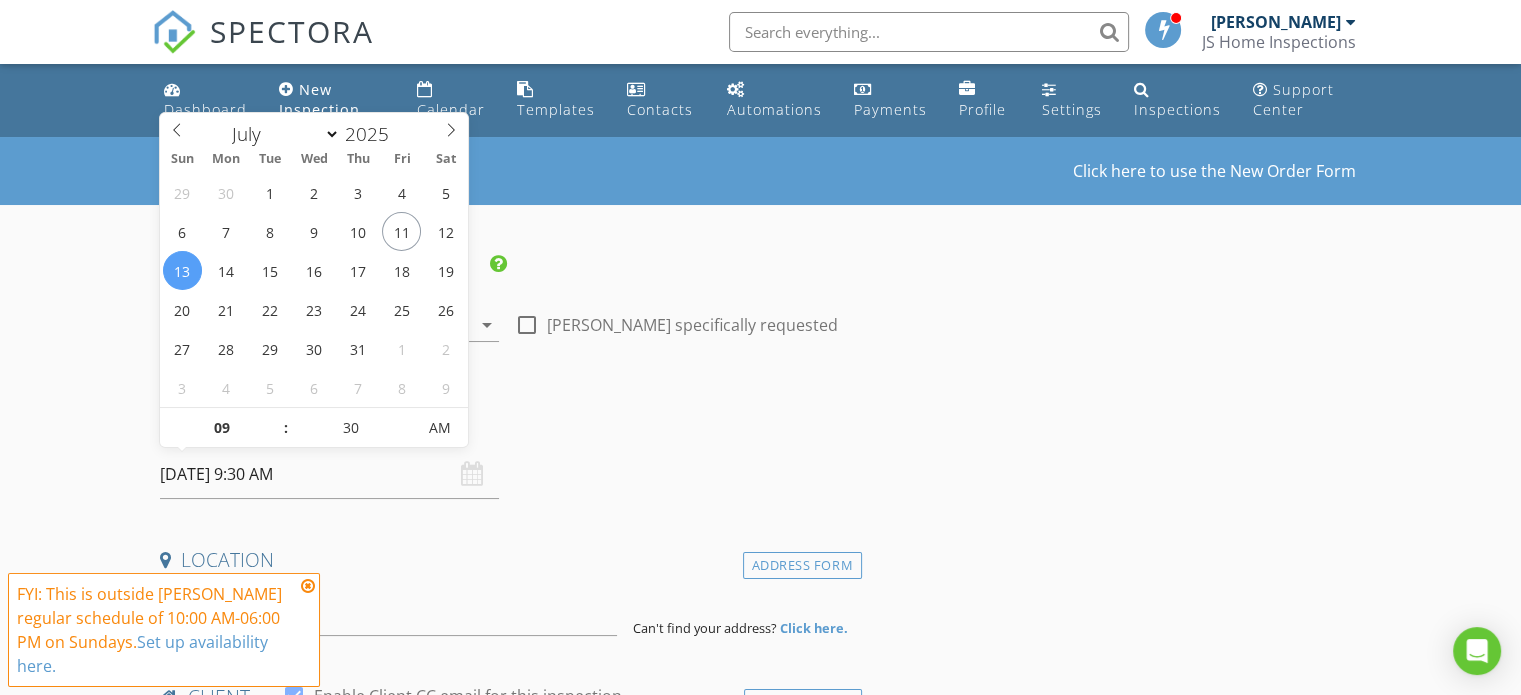 click on "Date/Time" at bounding box center [507, 430] 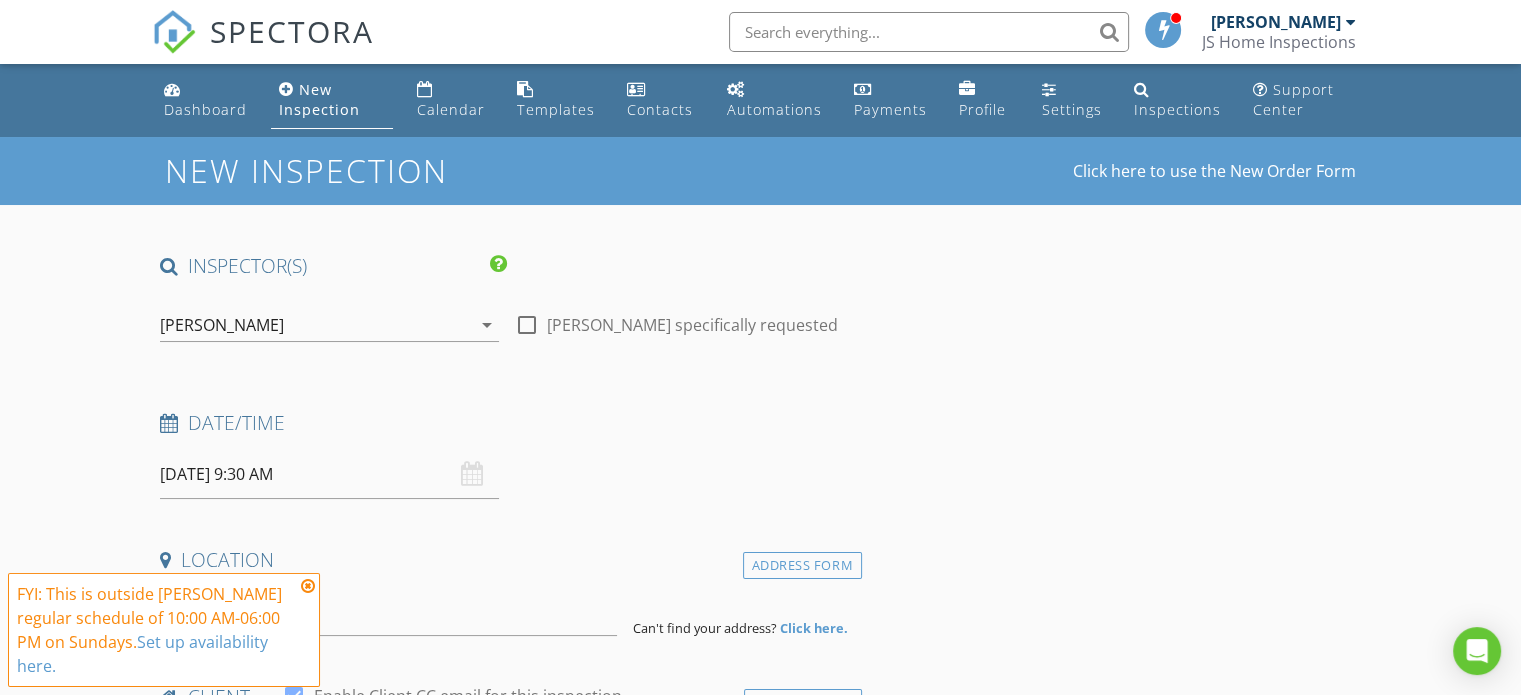 click at bounding box center (308, 586) 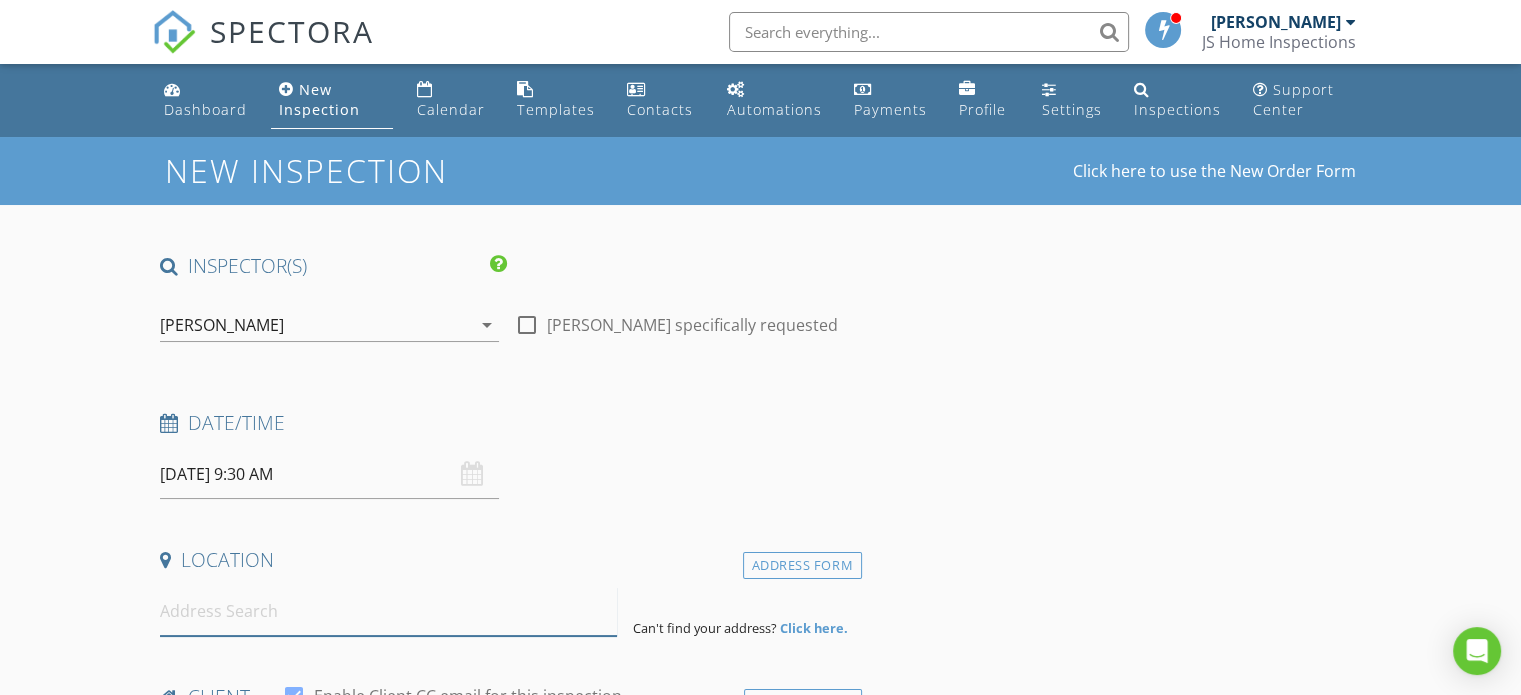 click at bounding box center (388, 611) 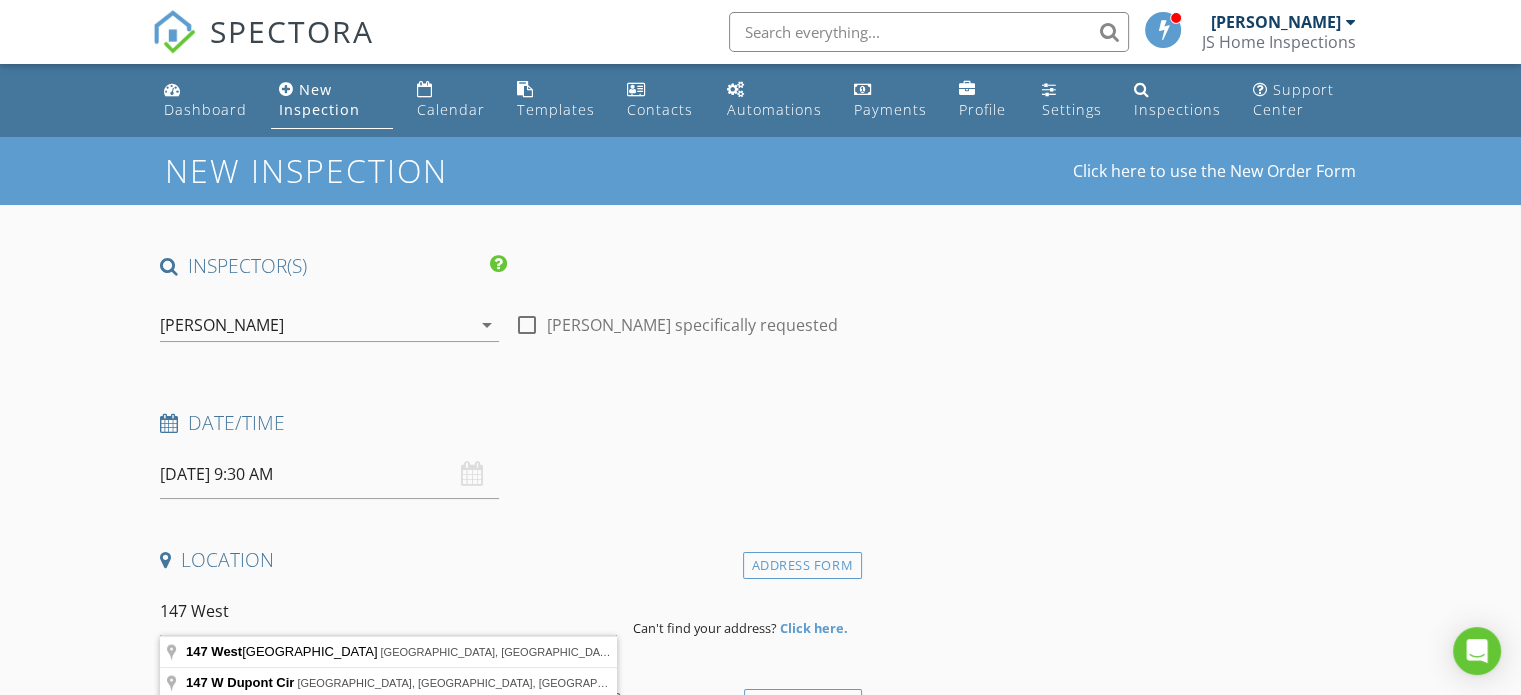 type on "147 Westbrook Ave, Goldsboro, NC, USA" 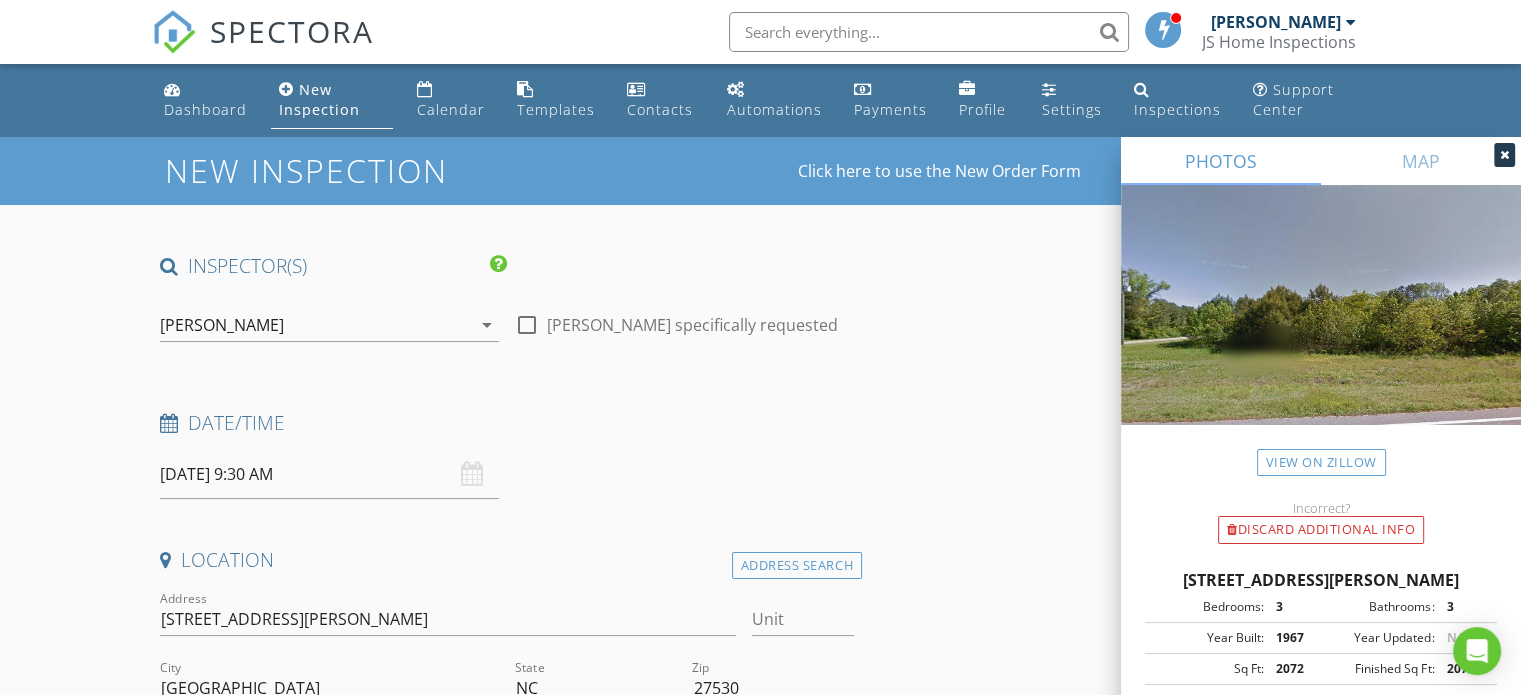 click at bounding box center [1504, 155] 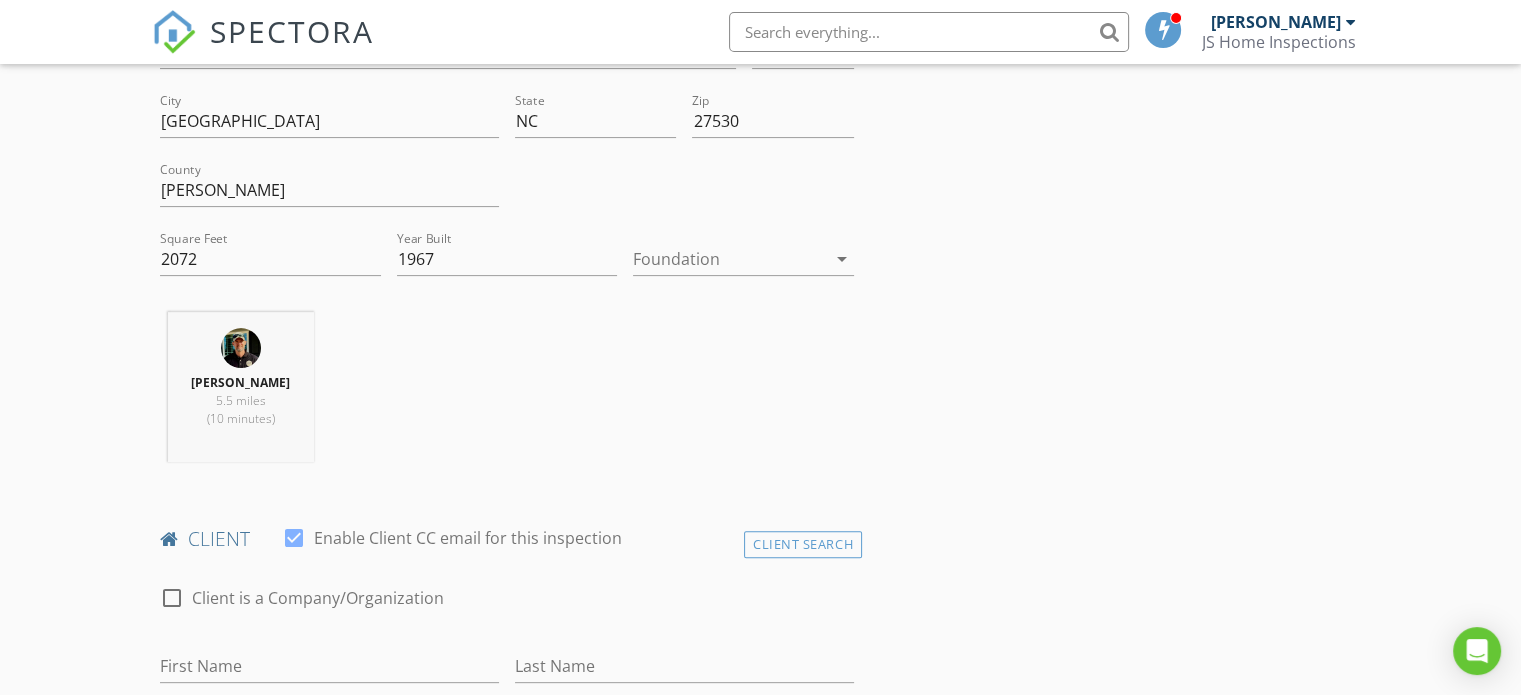 scroll, scrollTop: 602, scrollLeft: 0, axis: vertical 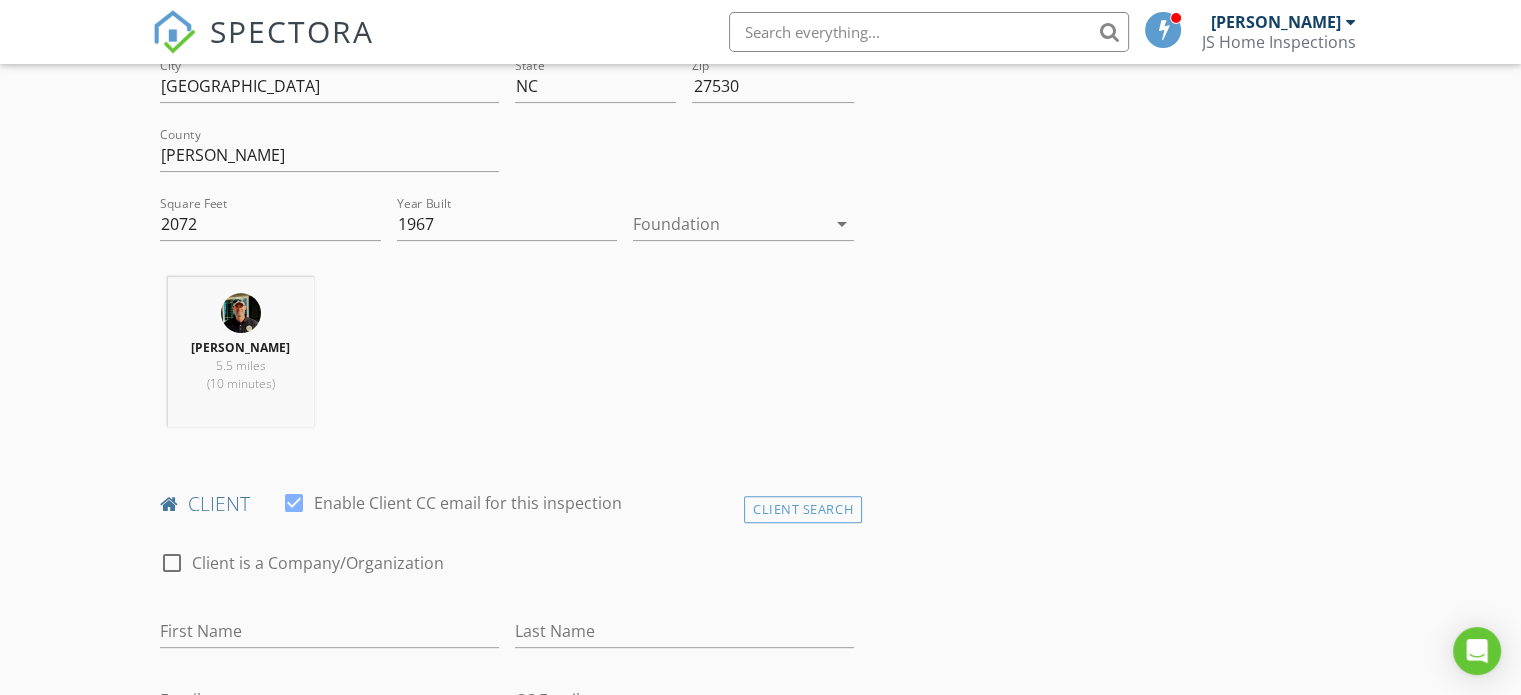 click on "arrow_drop_down" at bounding box center [842, 224] 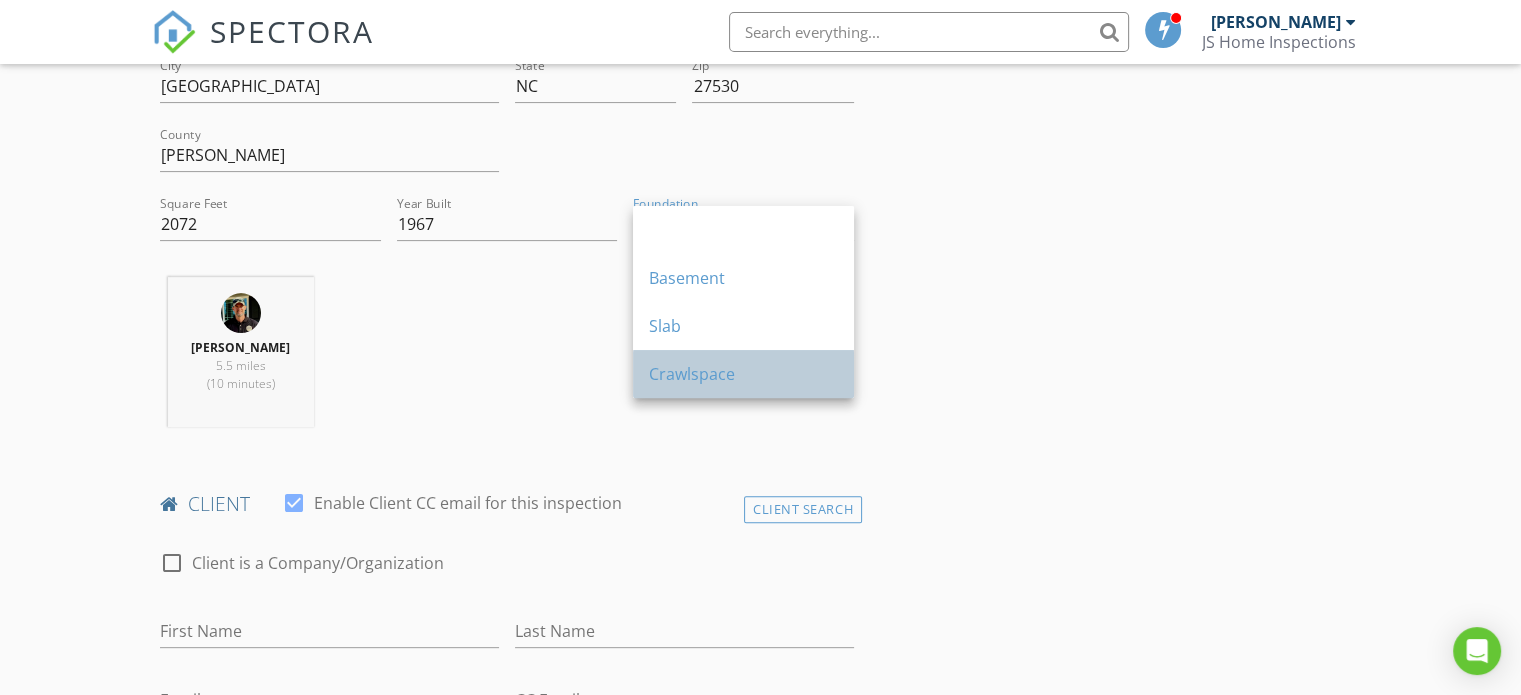 click on "Crawlspace" at bounding box center (743, 374) 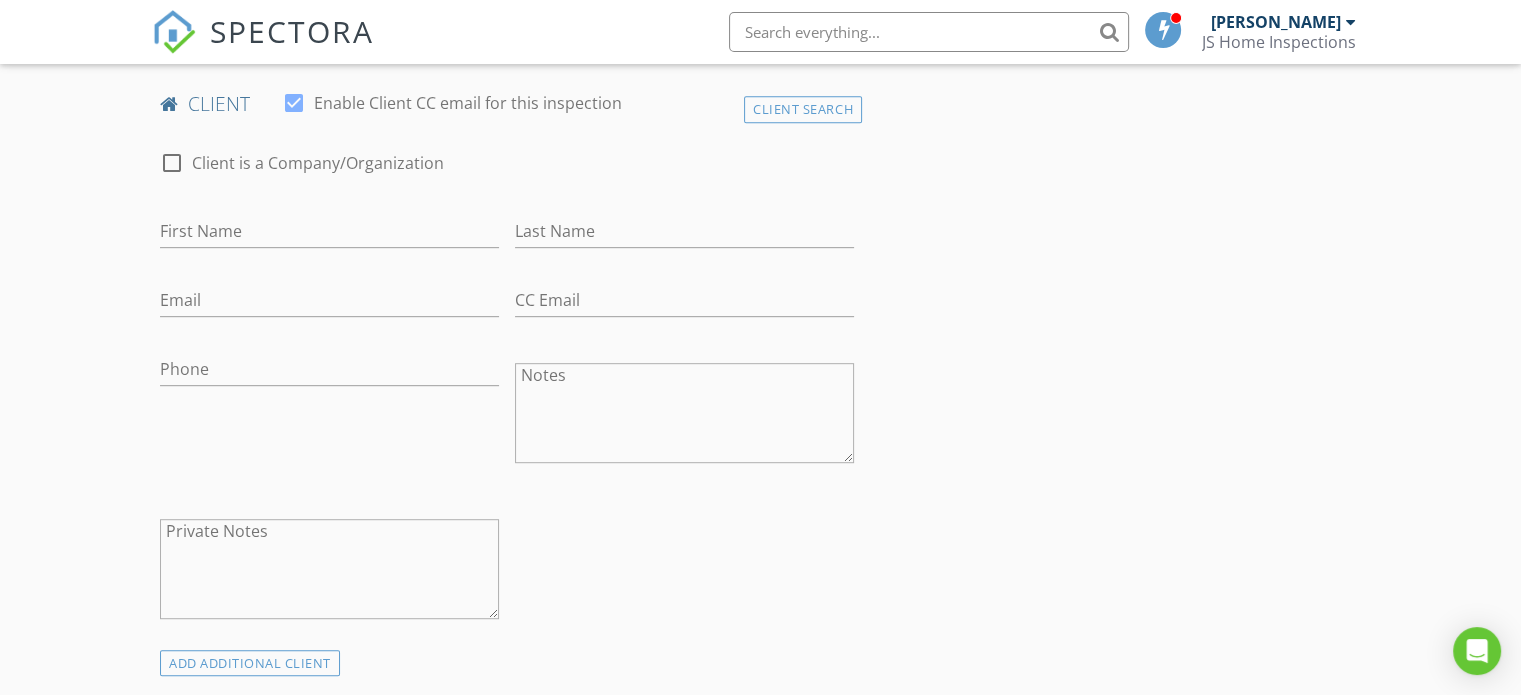 scroll, scrollTop: 1006, scrollLeft: 0, axis: vertical 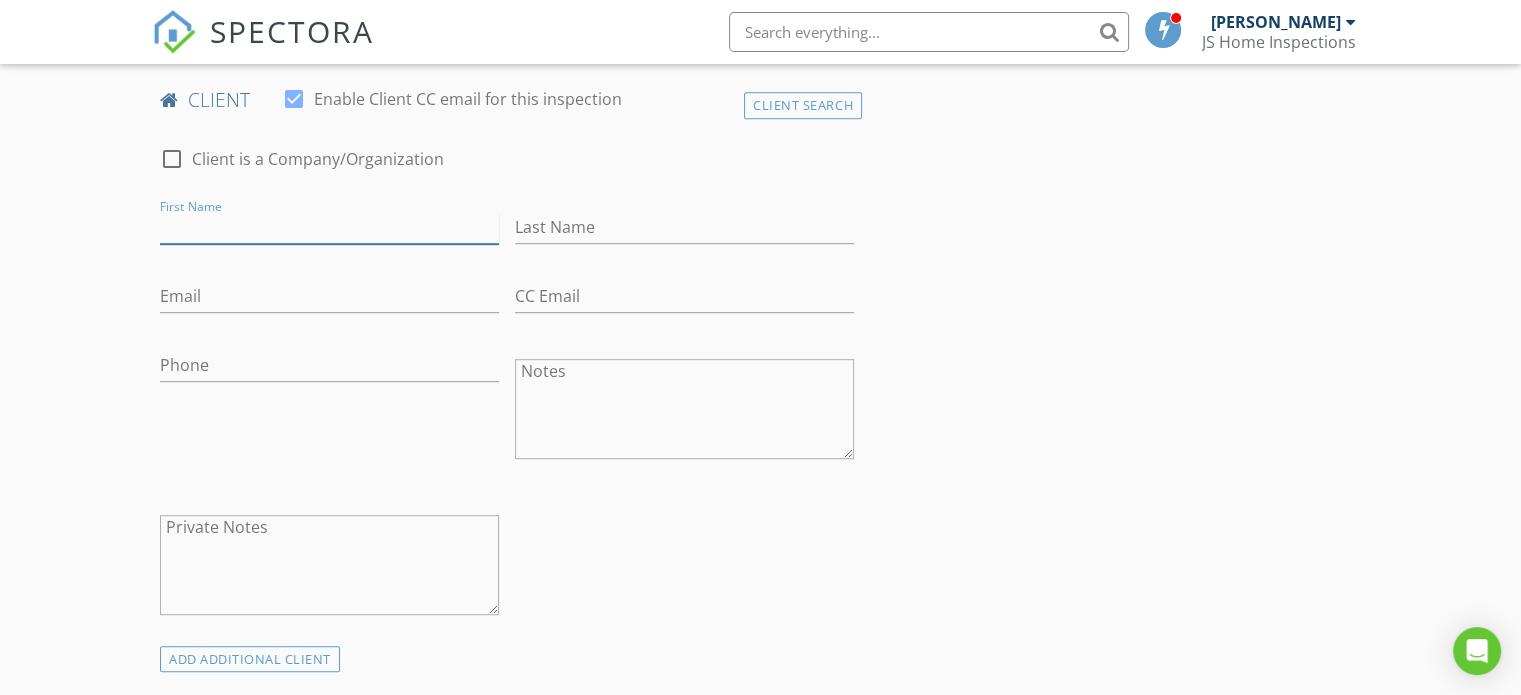 click on "First Name" at bounding box center (329, 227) 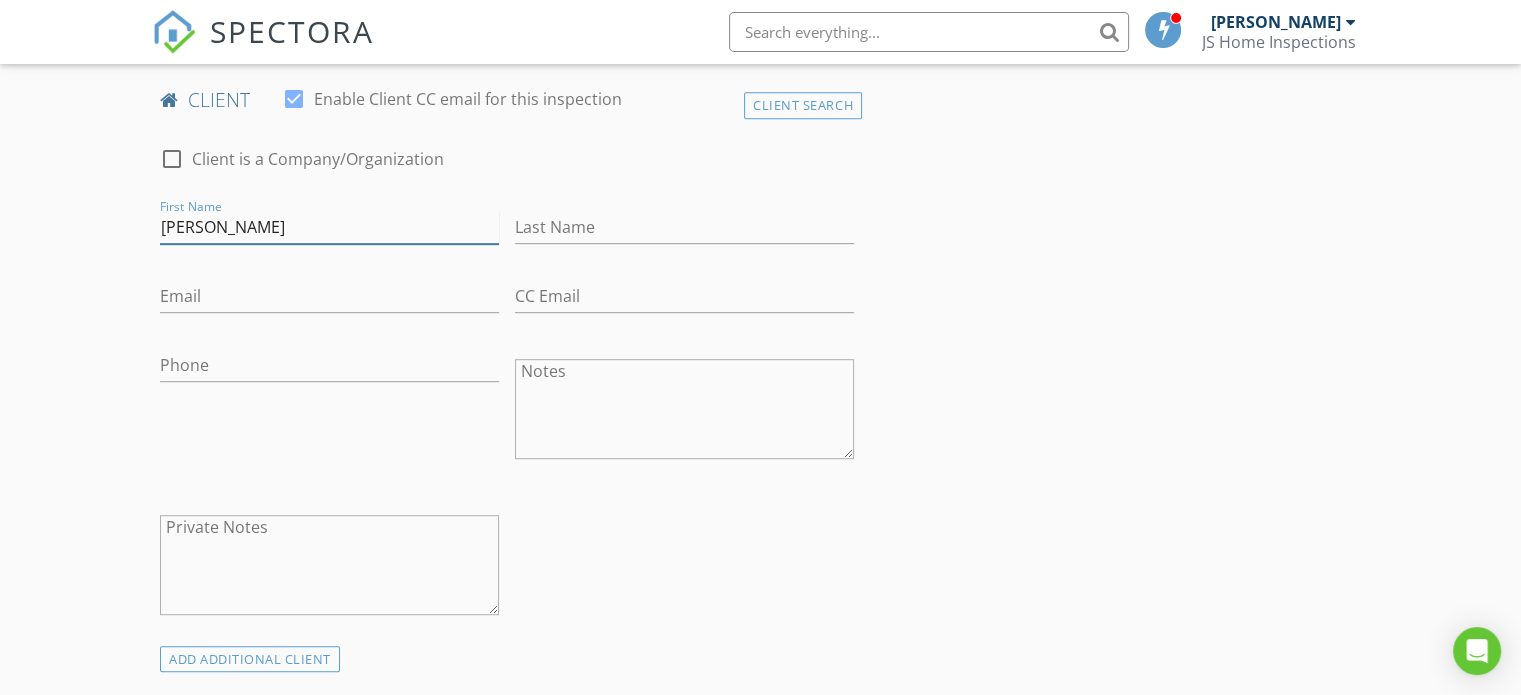 type on "Leo" 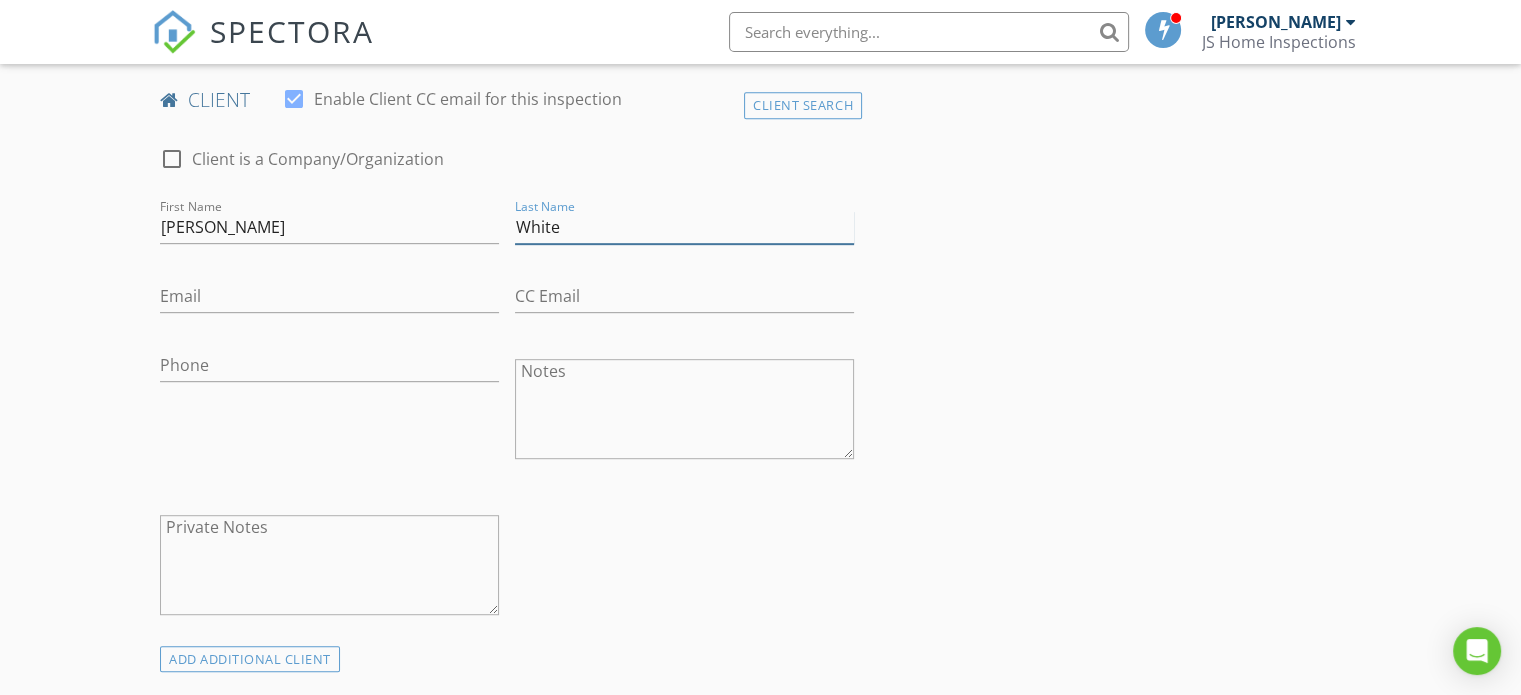 type on "White" 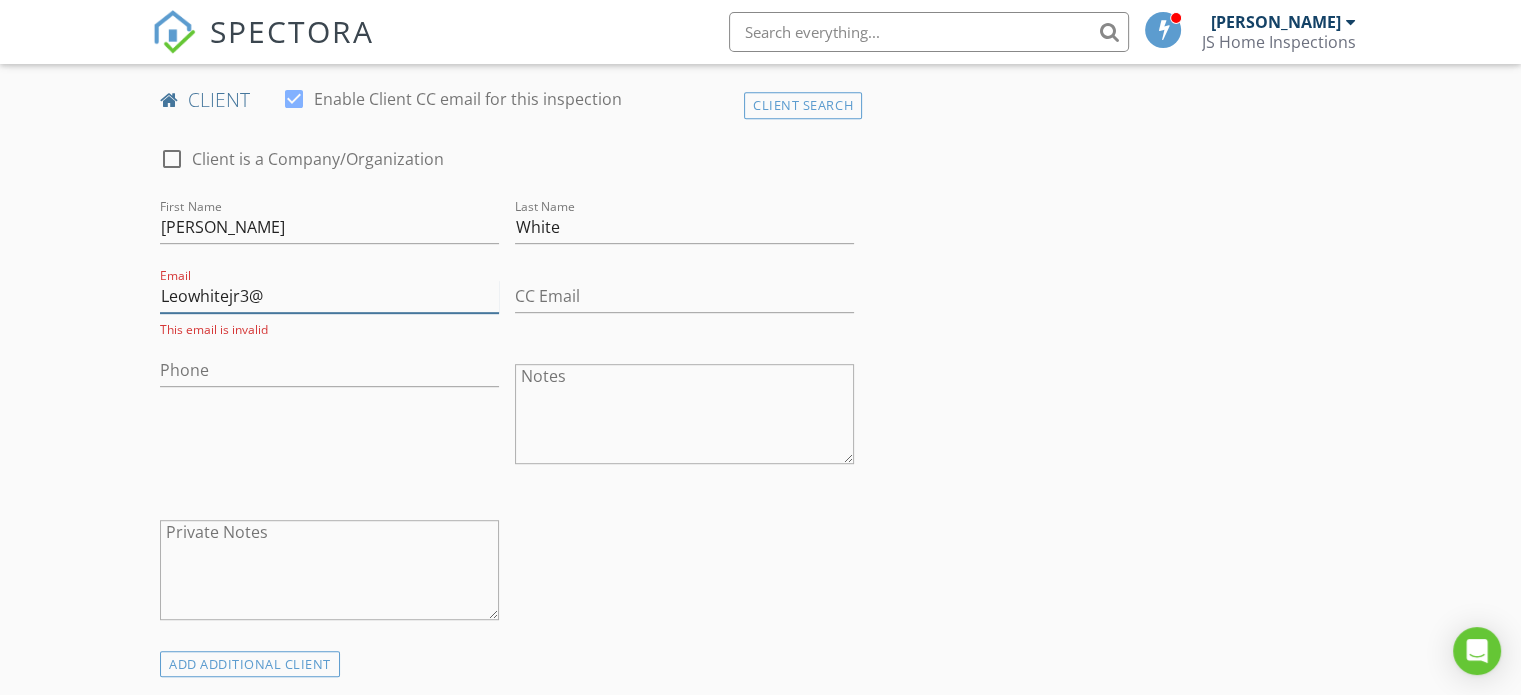 scroll, scrollTop: 1007, scrollLeft: 0, axis: vertical 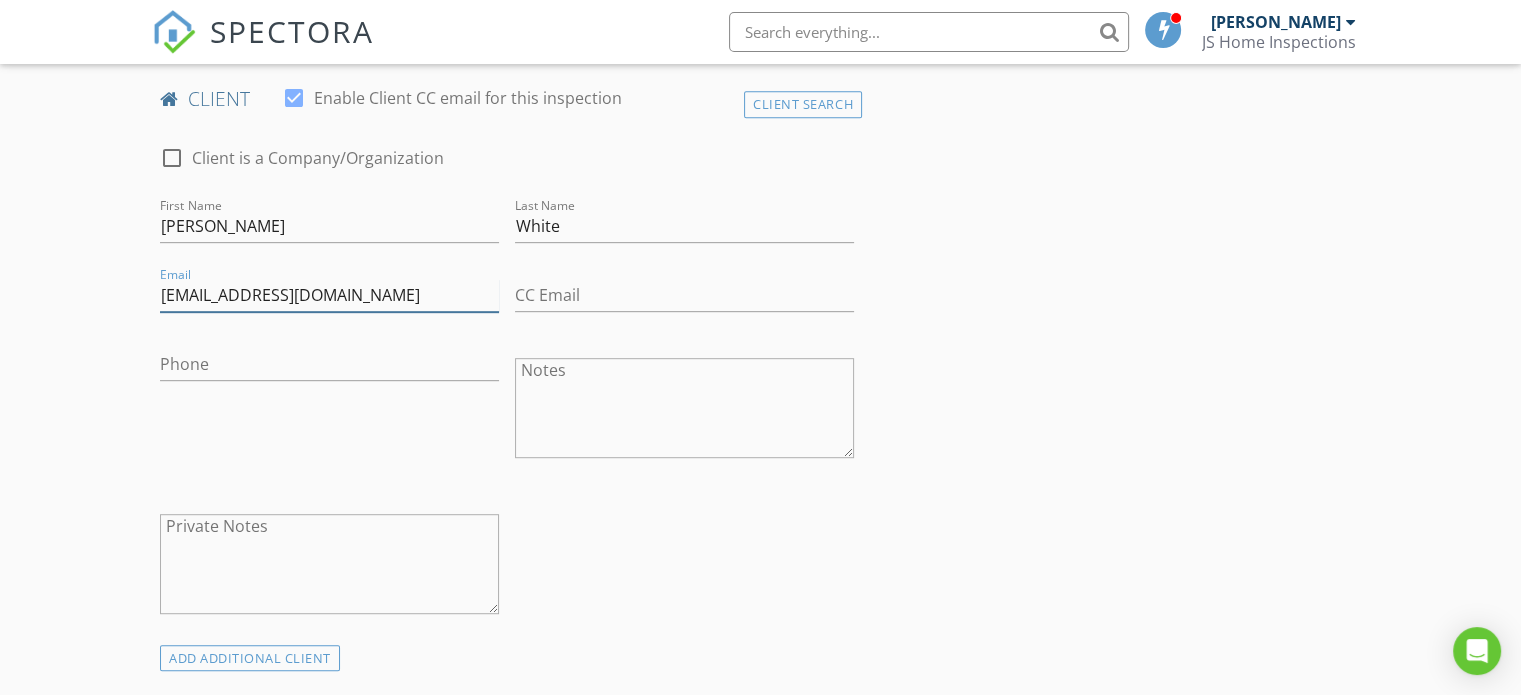 type on "Leowhitejr3@gmail.com" 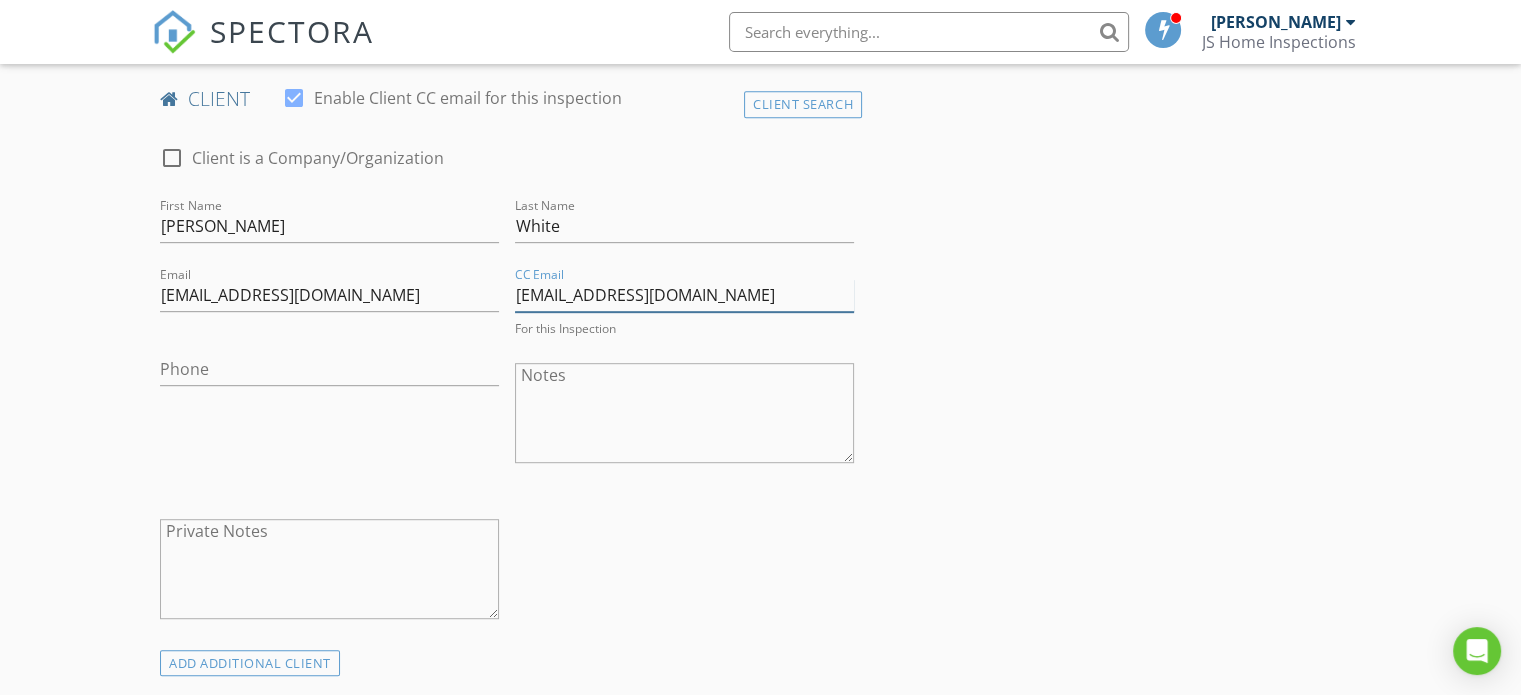 type on "[EMAIL_ADDRESS][DOMAIN_NAME]" 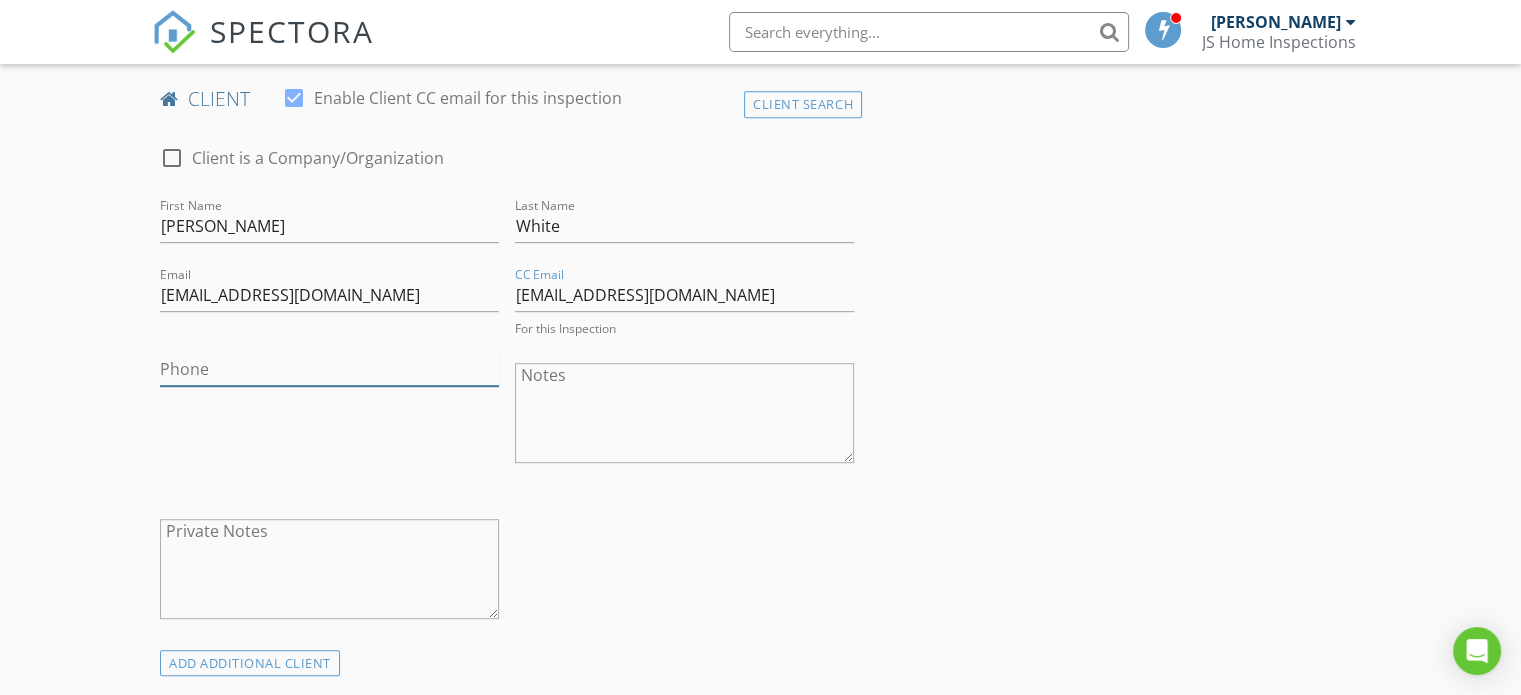 click on "Phone" at bounding box center (329, 369) 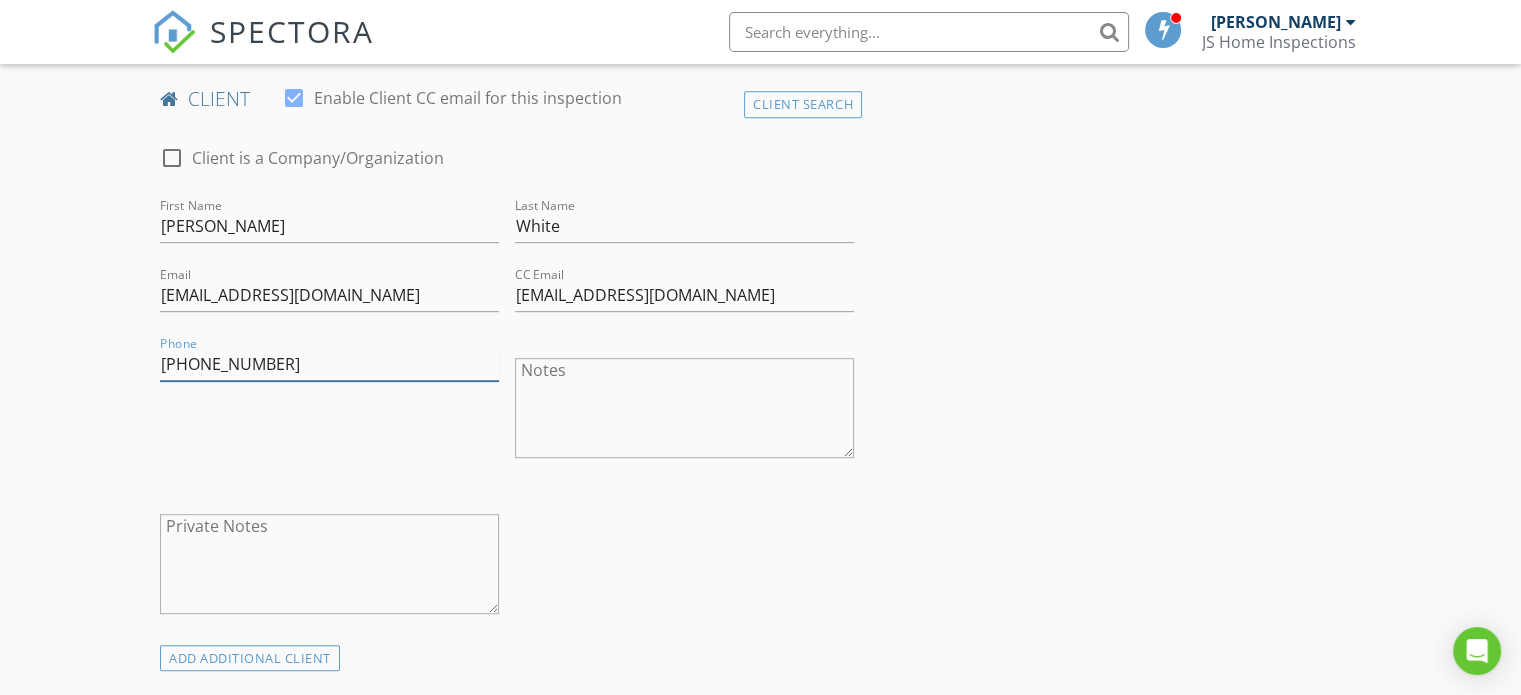 type on "[PHONE_NUMBER]" 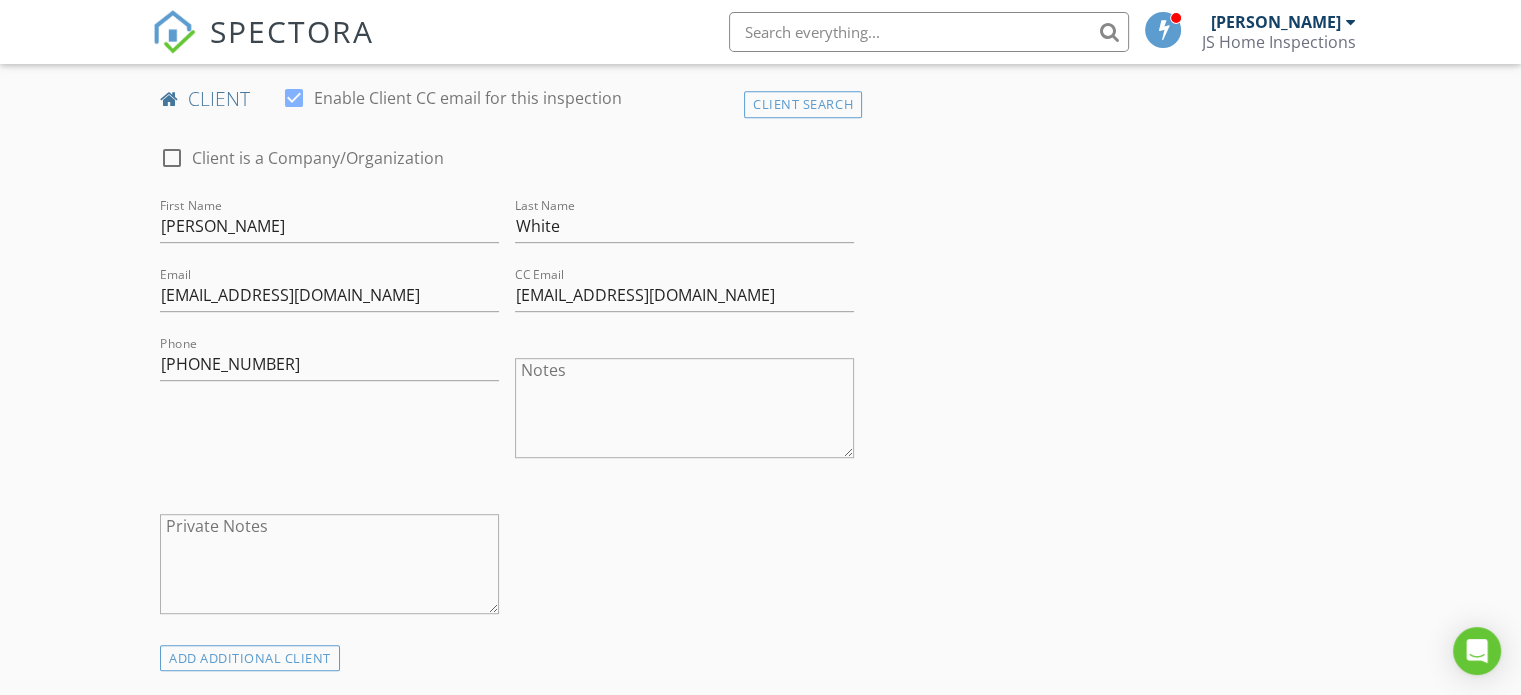click on "Phone 540-220-6391" at bounding box center [329, 410] 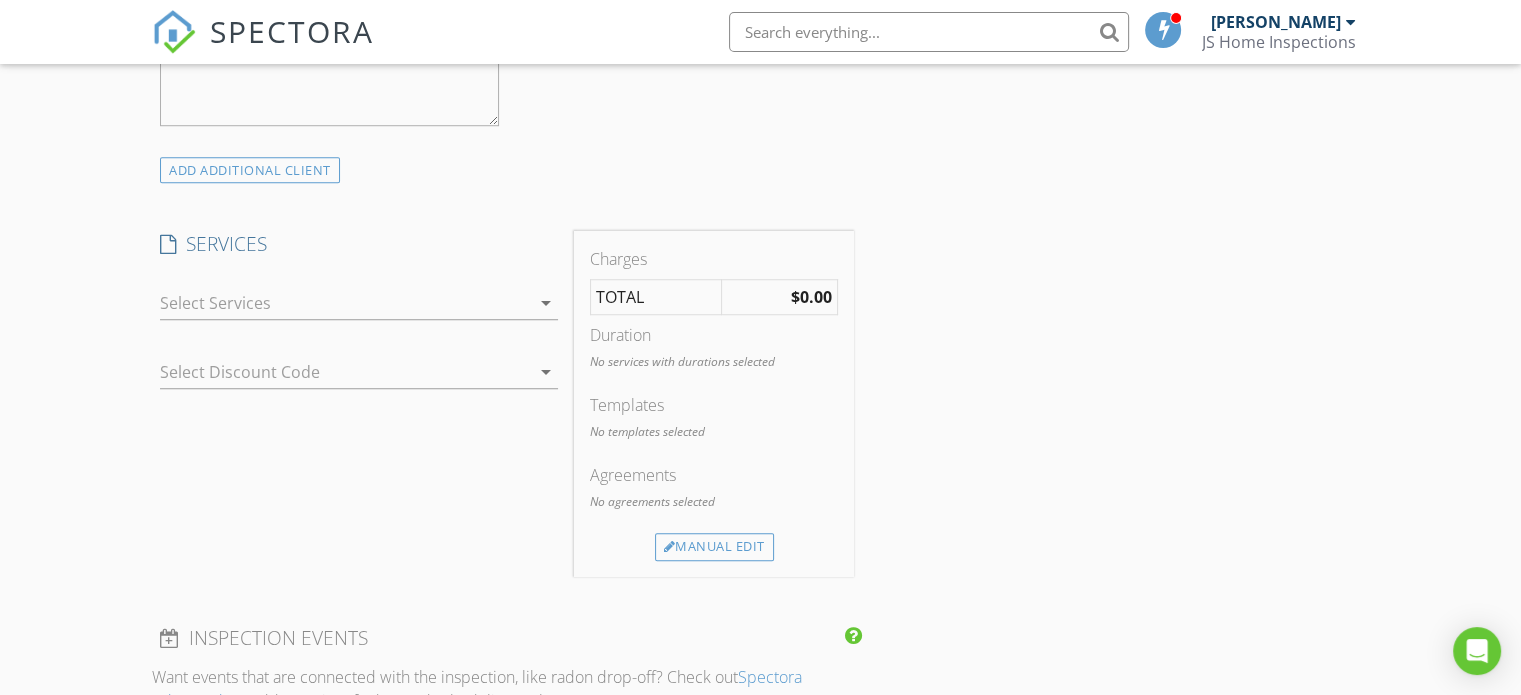 scroll, scrollTop: 1500, scrollLeft: 0, axis: vertical 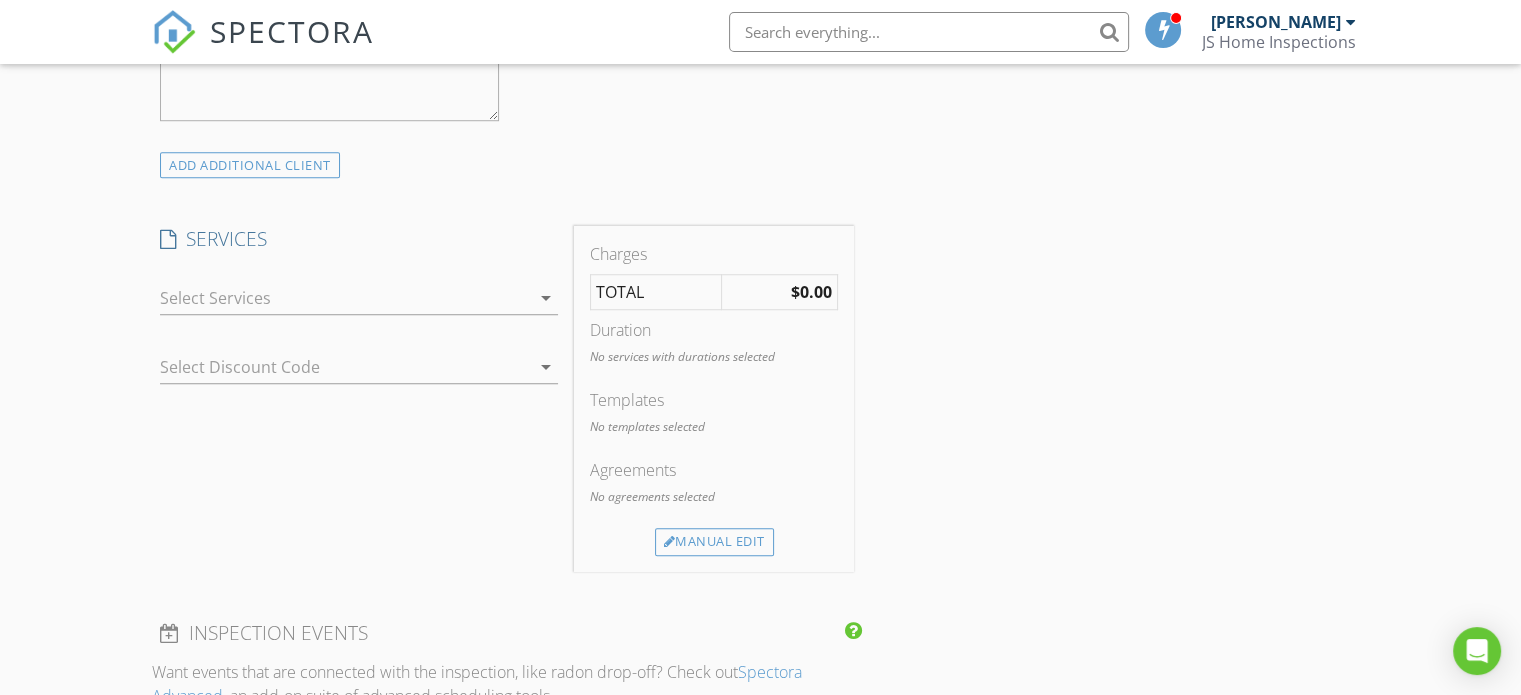 click on "arrow_drop_down" at bounding box center [546, 367] 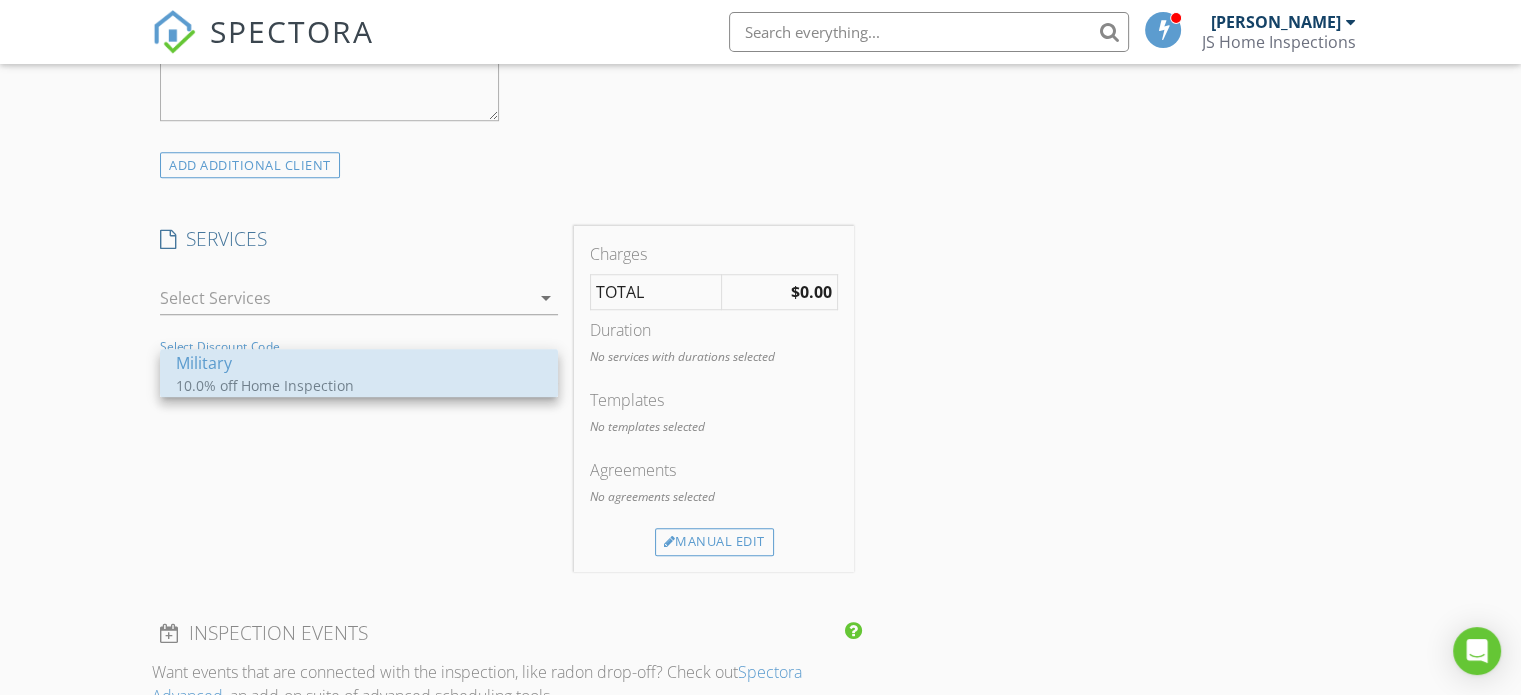 click on "Military   10.0% off Home Inspection" at bounding box center (359, 373) 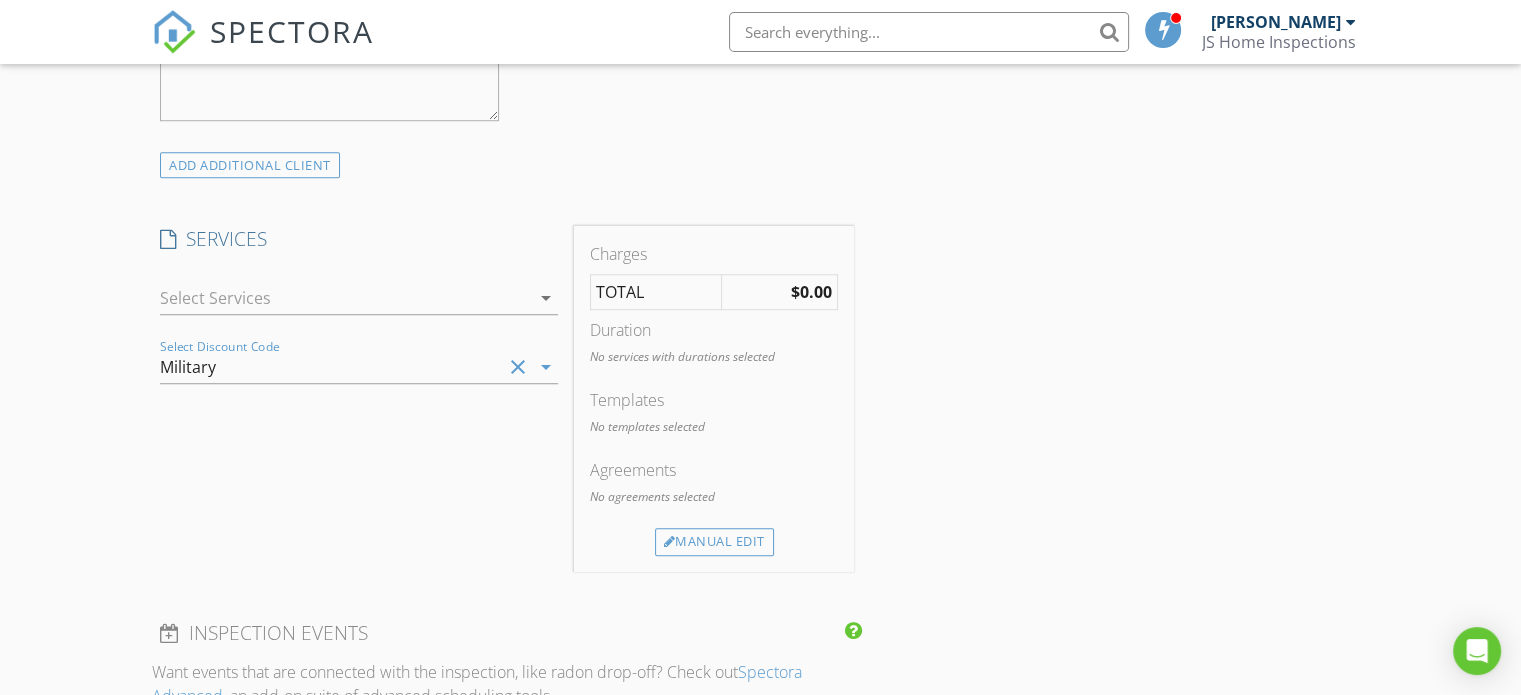 click on "clear" at bounding box center [518, 367] 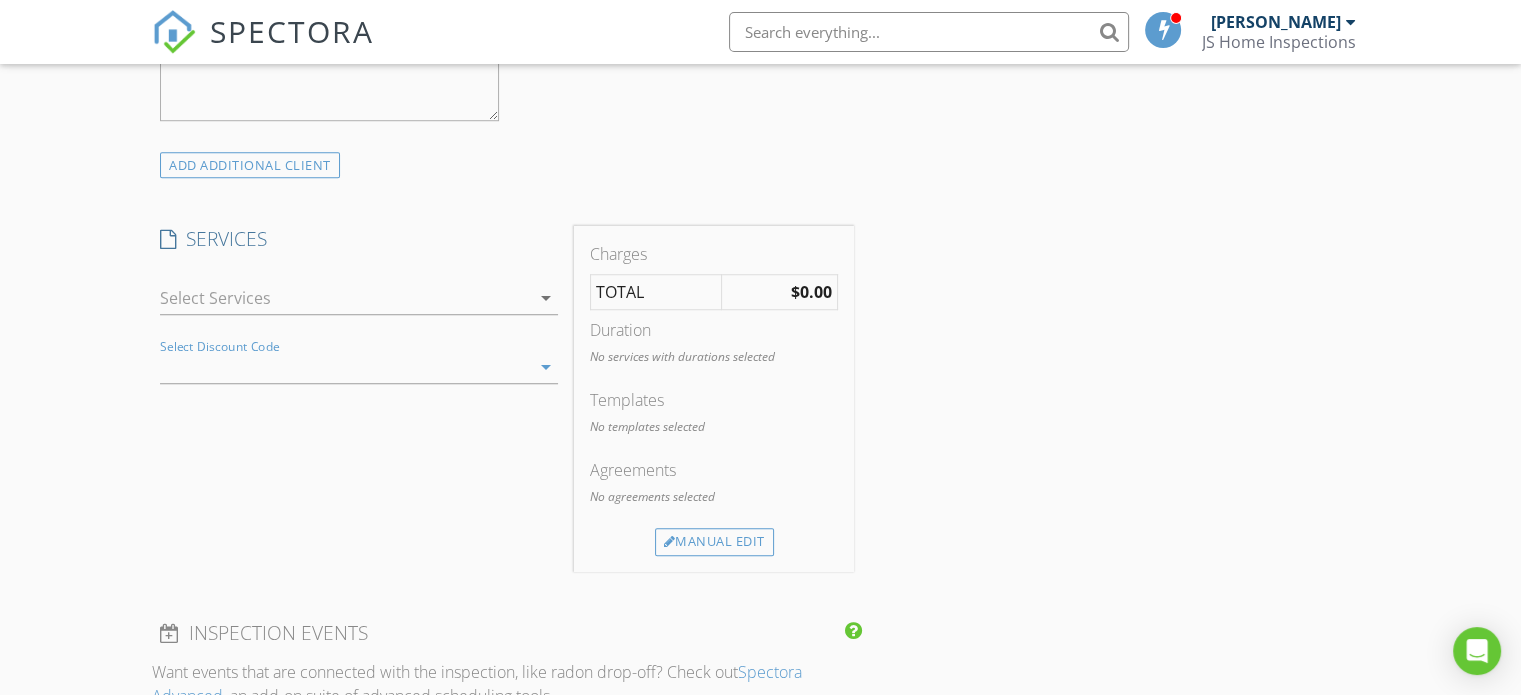 click on "arrow_drop_down" at bounding box center (546, 298) 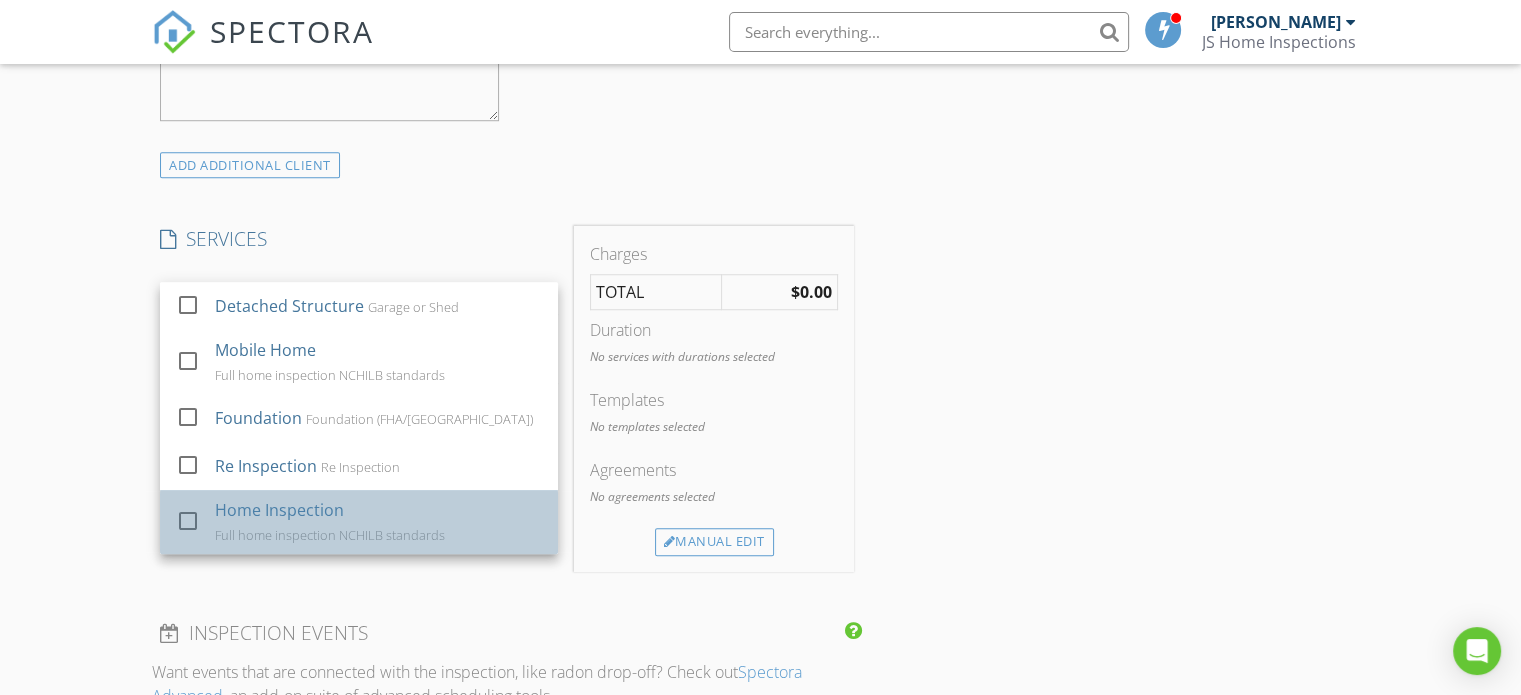 click on "Home Inspection    Full home inspection NCHILB standards" at bounding box center (379, 522) 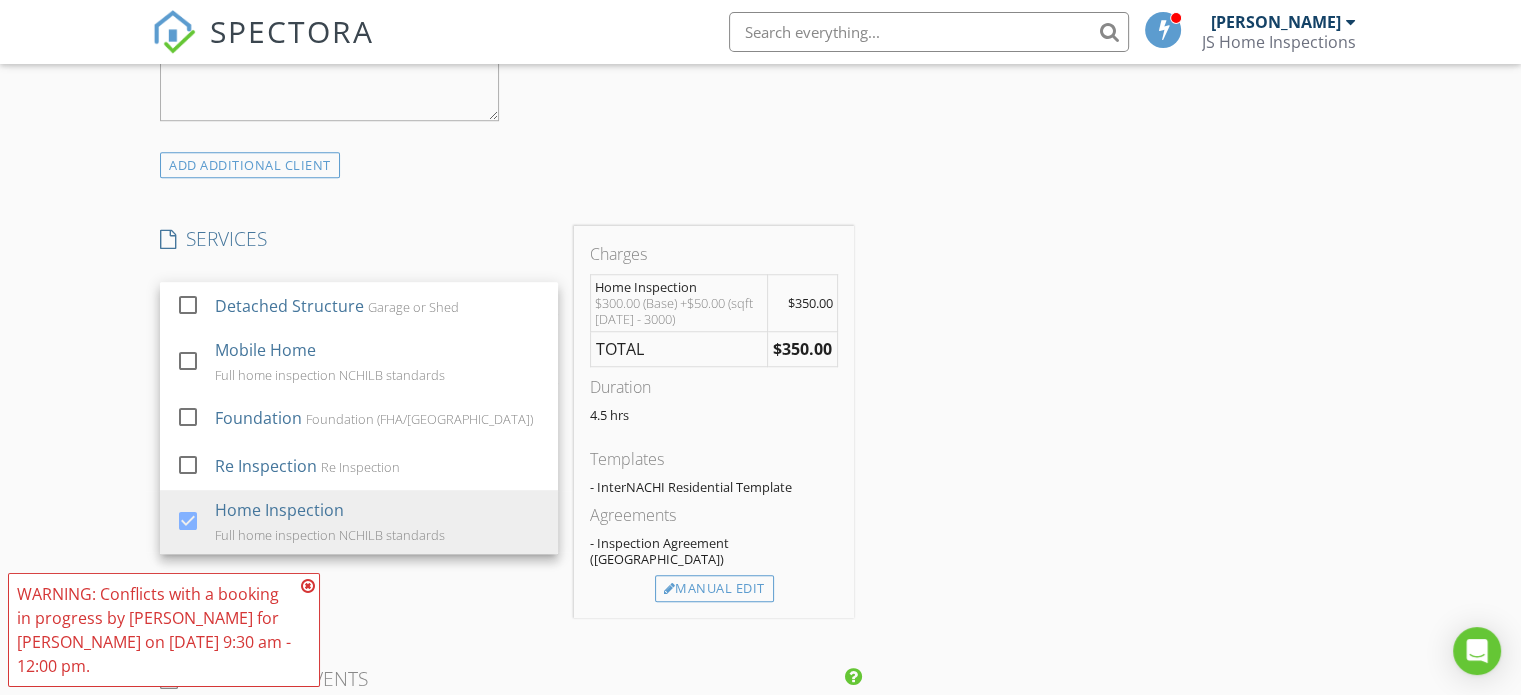 click at bounding box center [308, 586] 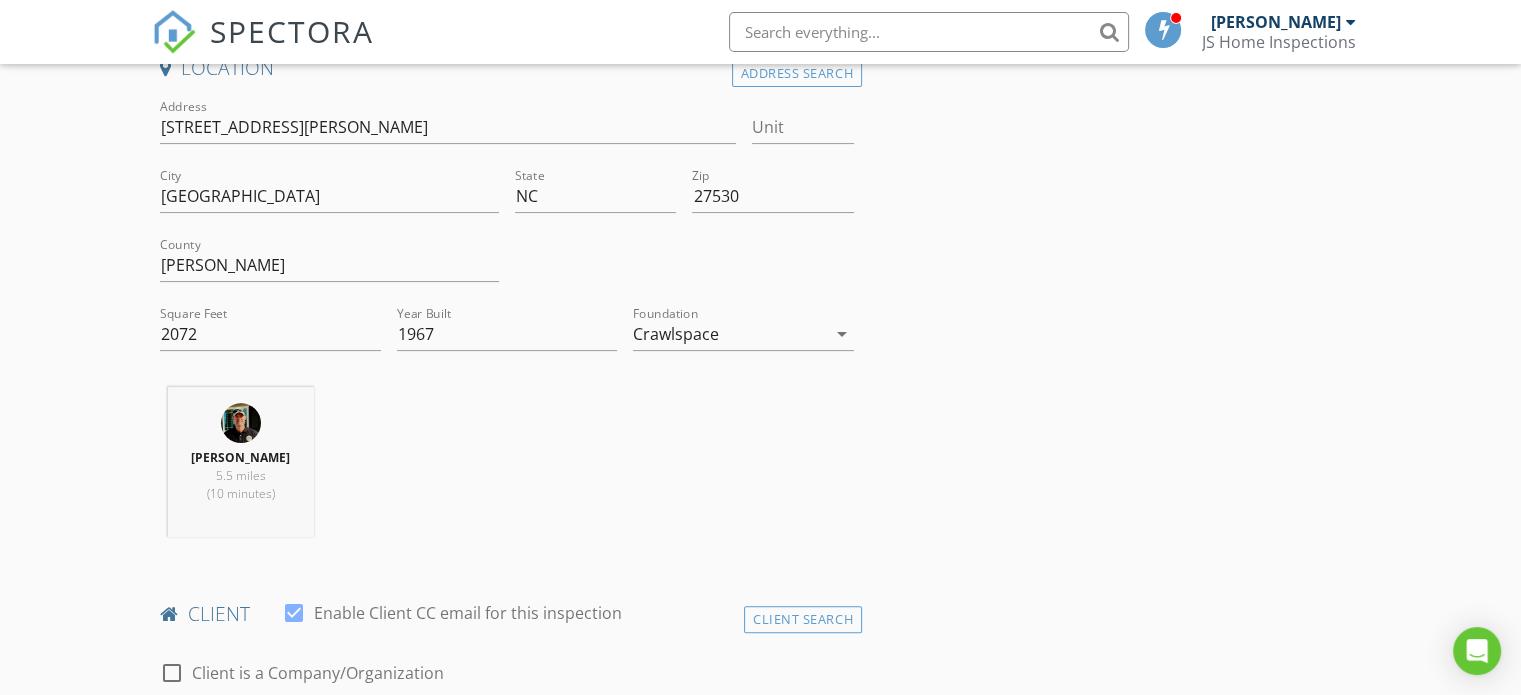 scroll, scrollTop: 488, scrollLeft: 0, axis: vertical 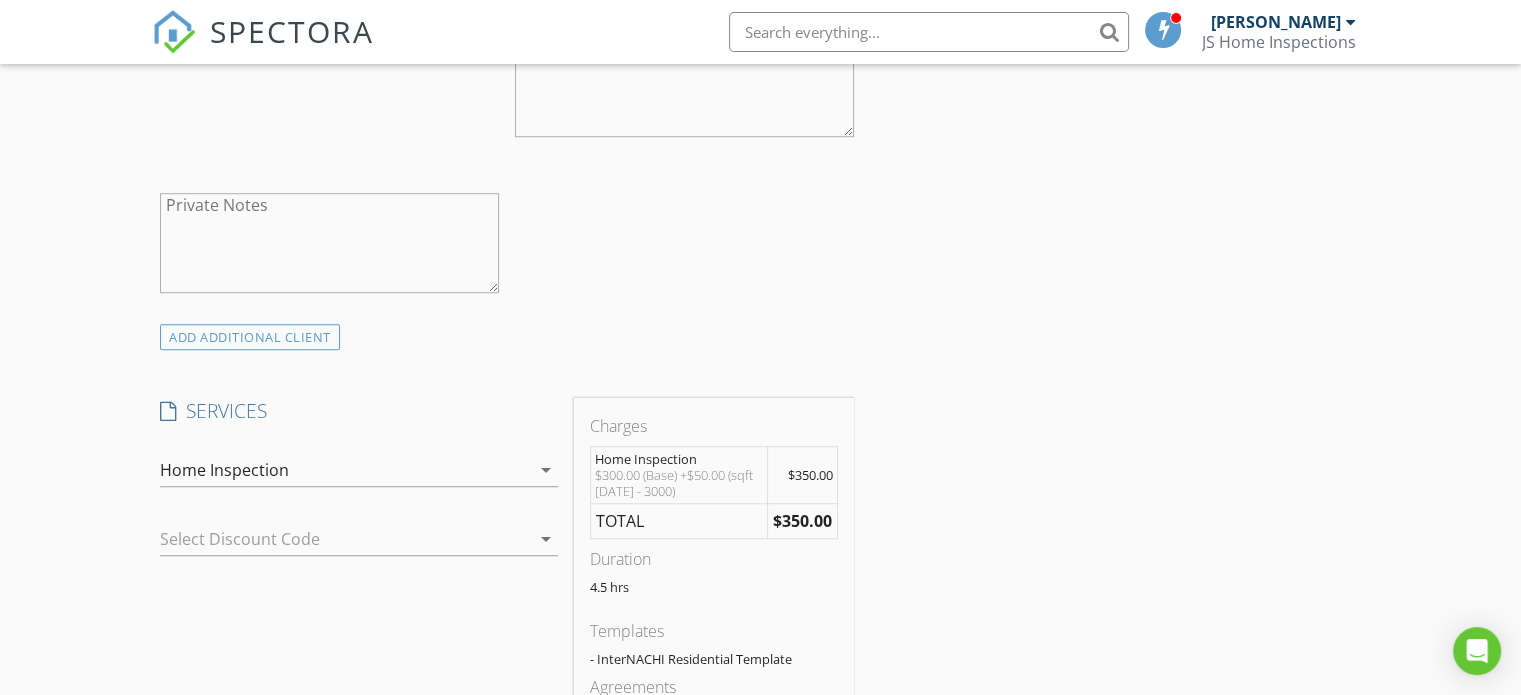 click on "arrow_drop_down" at bounding box center (546, 470) 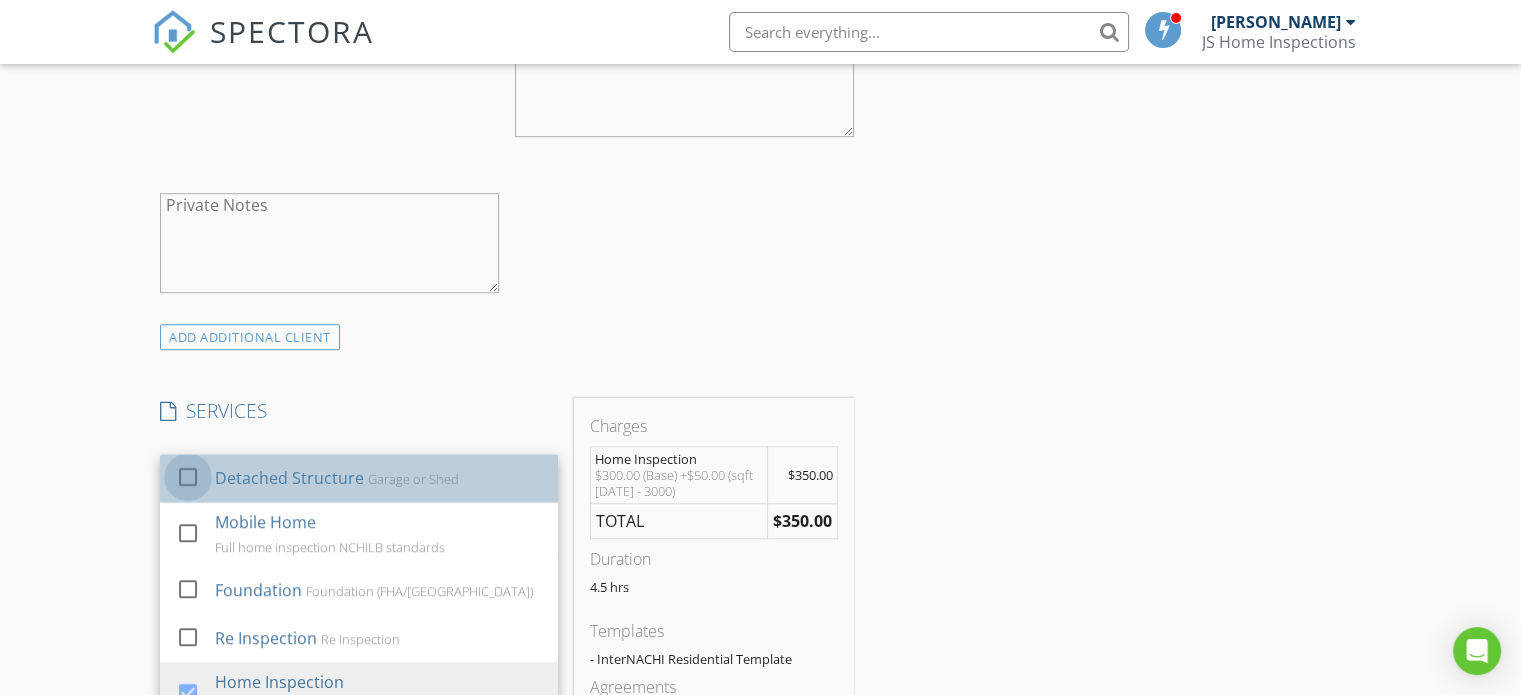 click at bounding box center [188, 477] 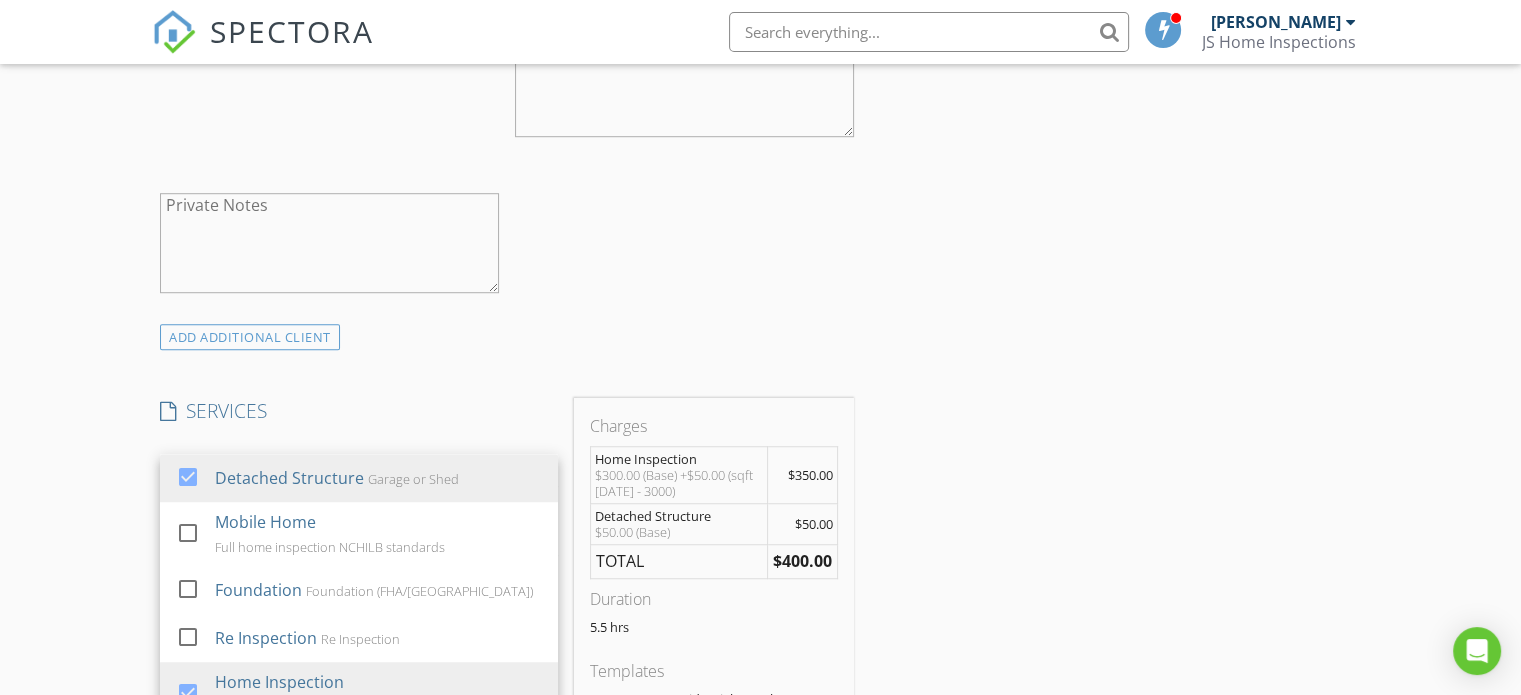 click on "check_box_outline_blank Client is a Company/Organization     First Name Leo   Last Name White   Email Leowhitejr3@gmail.com   CC Email angieracie@gmail.com   Phone 540-220-6391           Notes   Private Notes" at bounding box center (507, 64) 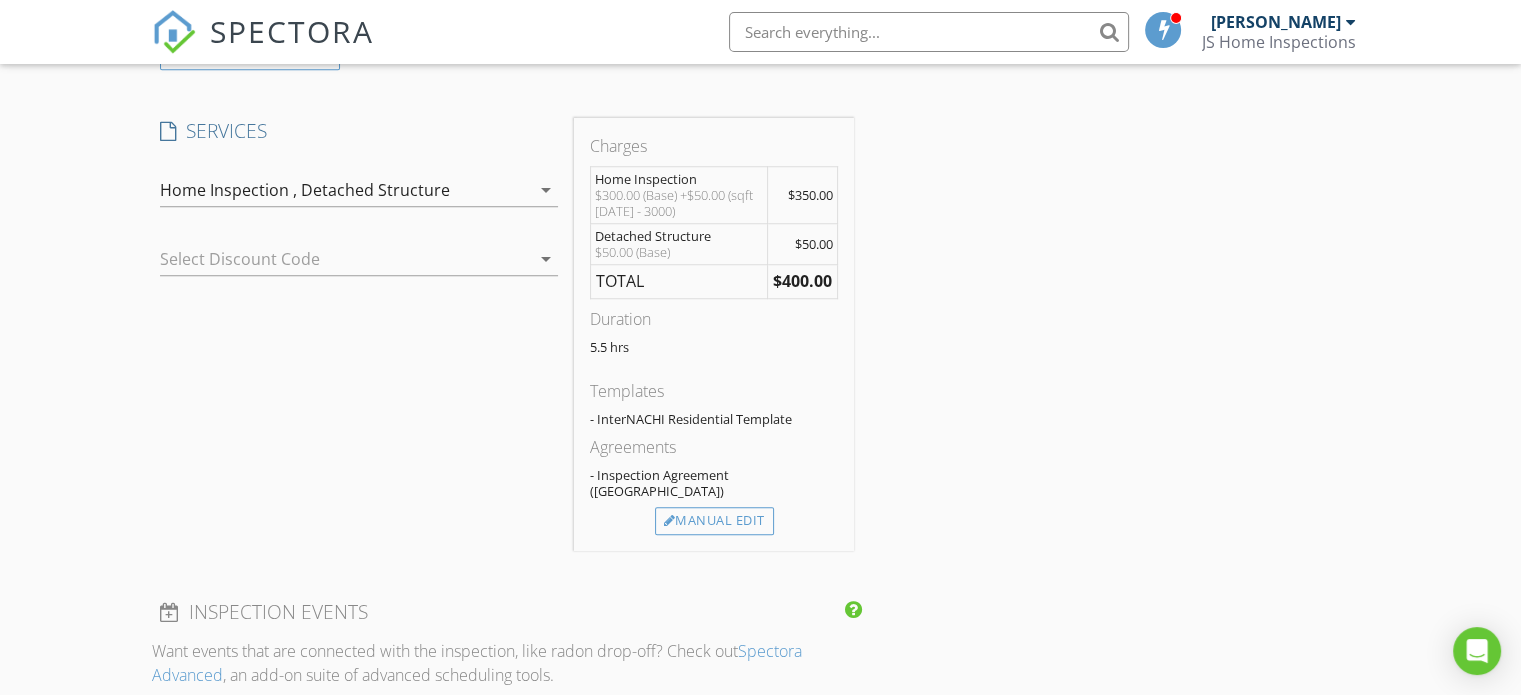 scroll, scrollTop: 1576, scrollLeft: 0, axis: vertical 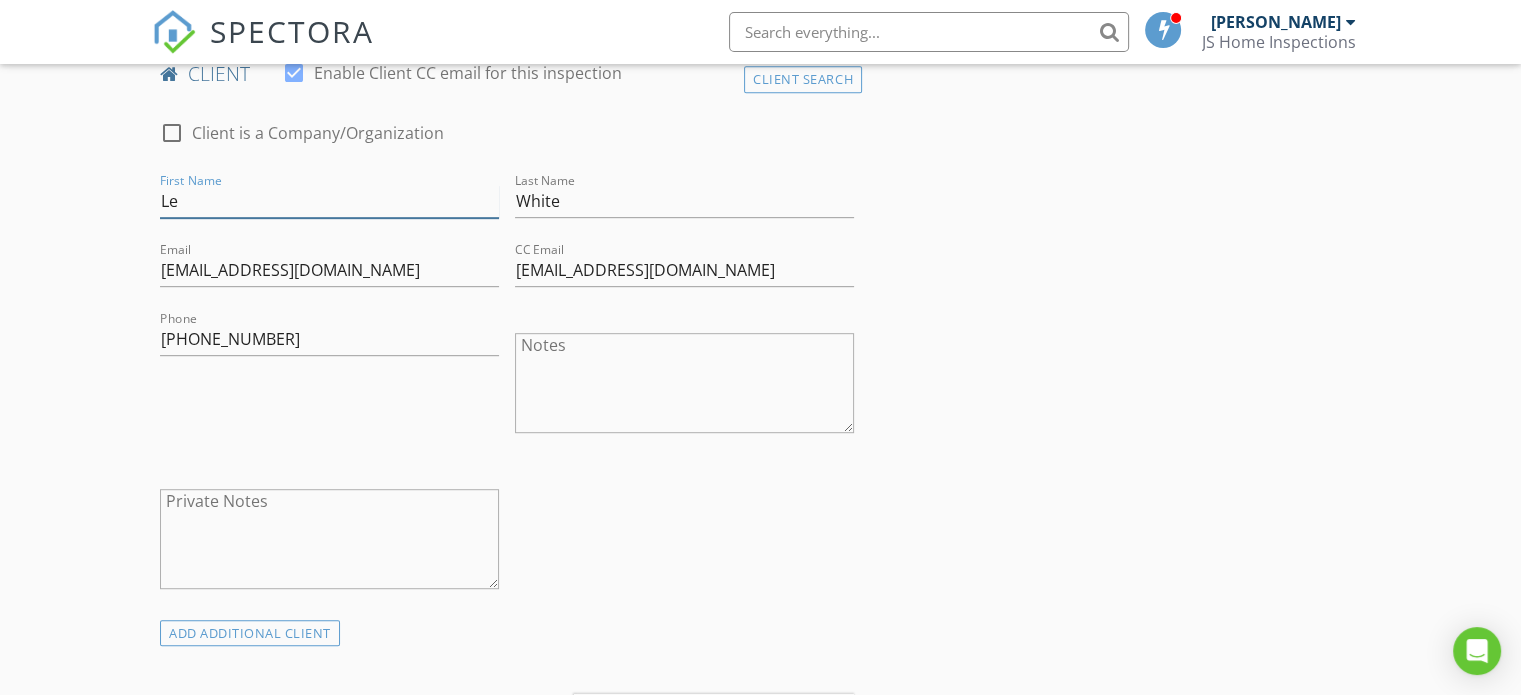 type on "L" 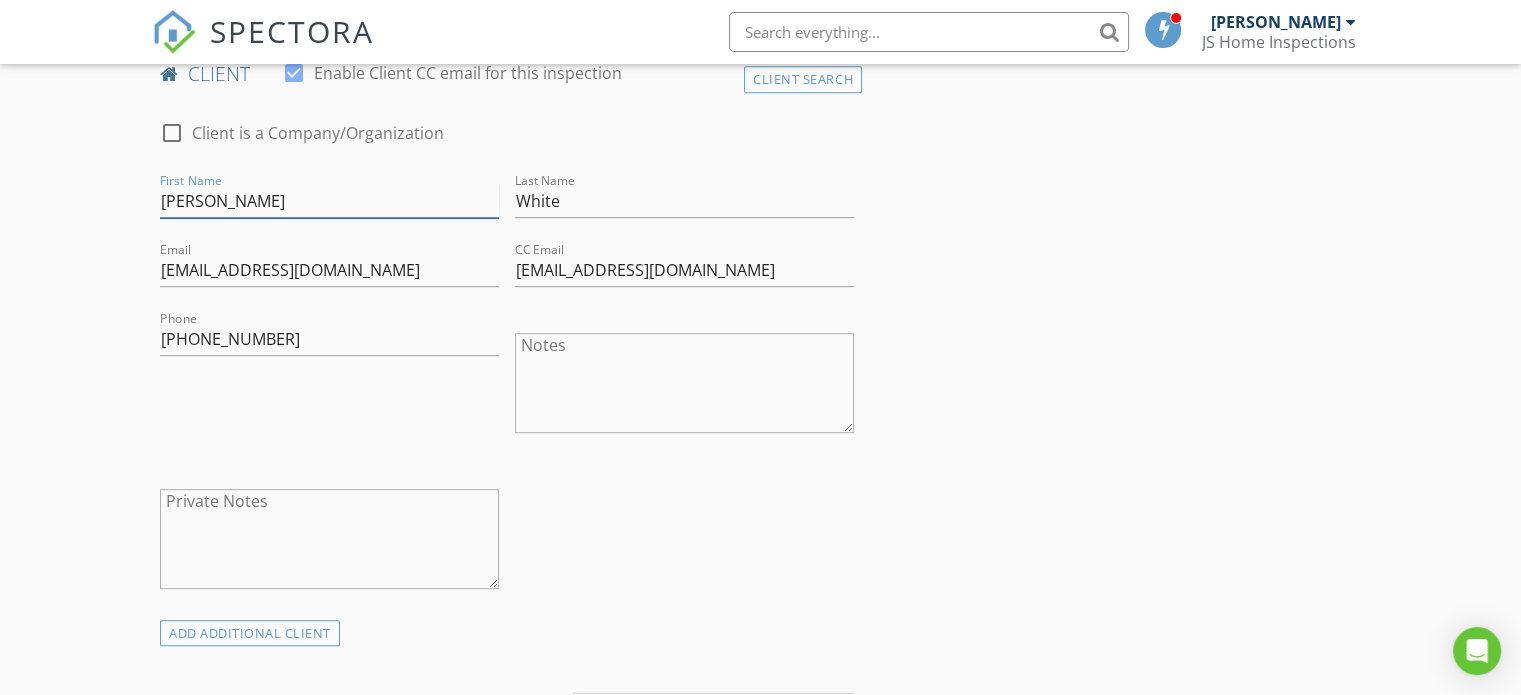 type on "[PERSON_NAME]" 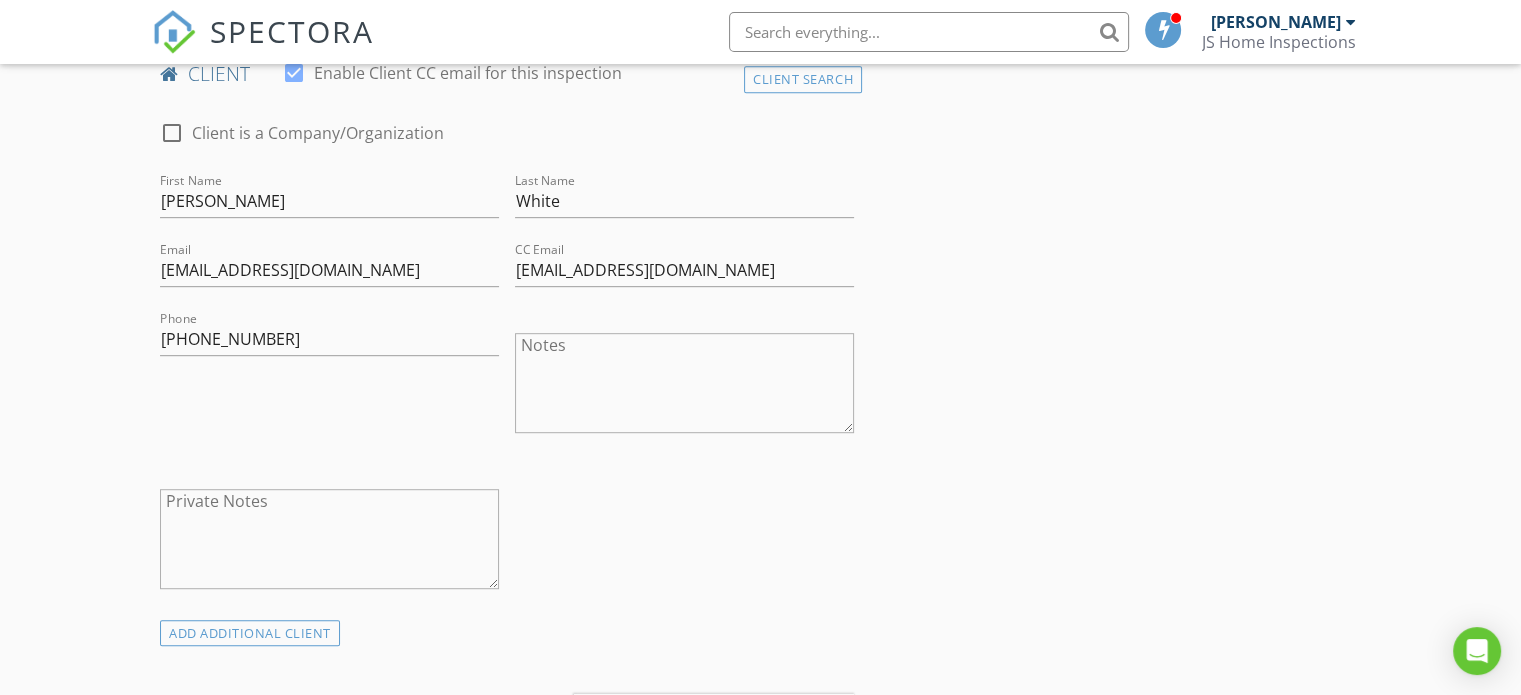 click on "New Inspection
Click here to use the New Order Form
INSPECTOR(S)
check_box   Jason Schmidt   PRIMARY   Jason Schmidt arrow_drop_down   check_box_outline_blank Jason Schmidt specifically requested
Date/Time
07/13/2025 9:30 AM
Location
Address Search       Address 147 Westbrook Ave   Unit   City Goldsboro   State NC   Zip 27530   County Wayne     Square Feet 2072   Year Built 1967   Foundation Crawlspace arrow_drop_down     Jason Schmidt     5.5 miles     (10 minutes)
client
check_box Enable Client CC email for this inspection   Client Search     check_box_outline_blank Client is a Company/Organization     First Name Paul   Last Name White   Email Leowhitejr3@gmail.com   CC Email angieracie@gmail.com   Phone 540-220-6391           Notes   Private Notes
ADD ADDITIONAL client
check_box" at bounding box center [760, 903] 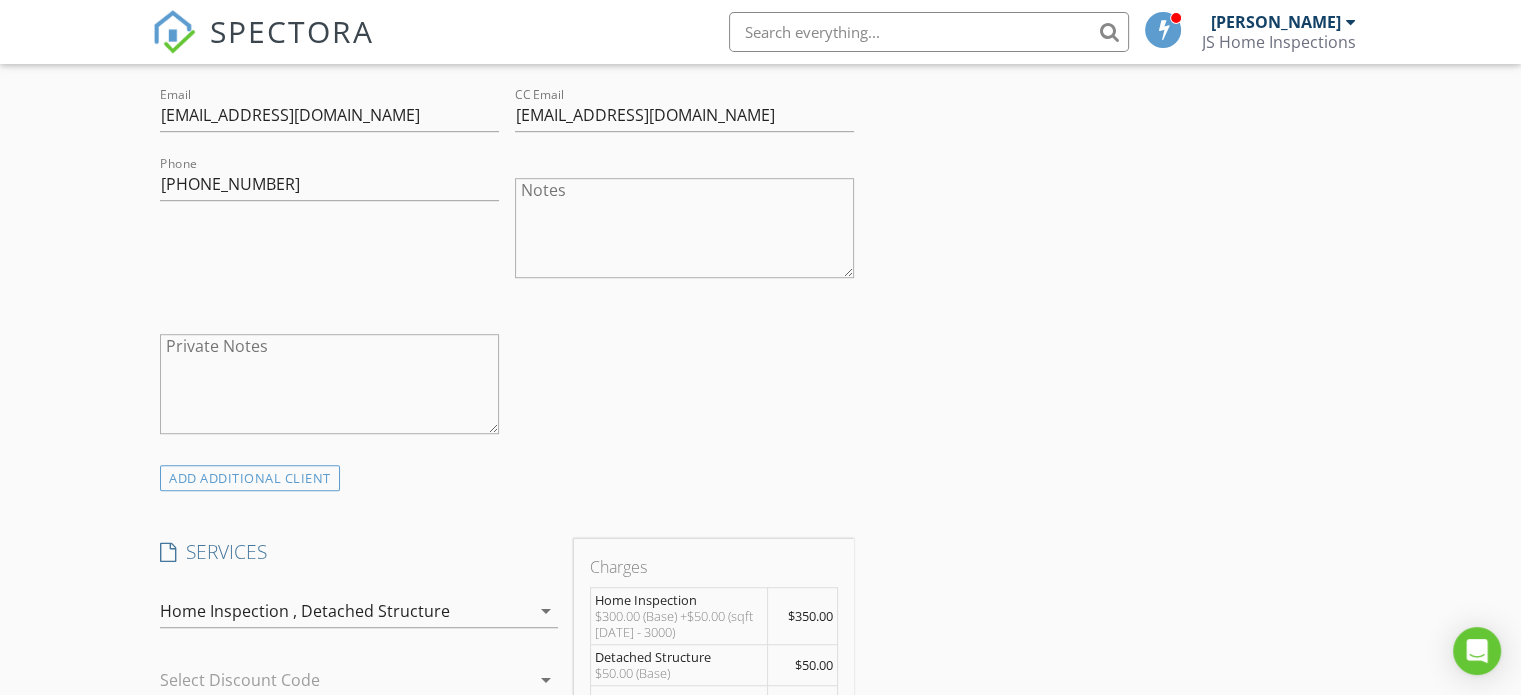 scroll, scrollTop: 0, scrollLeft: 0, axis: both 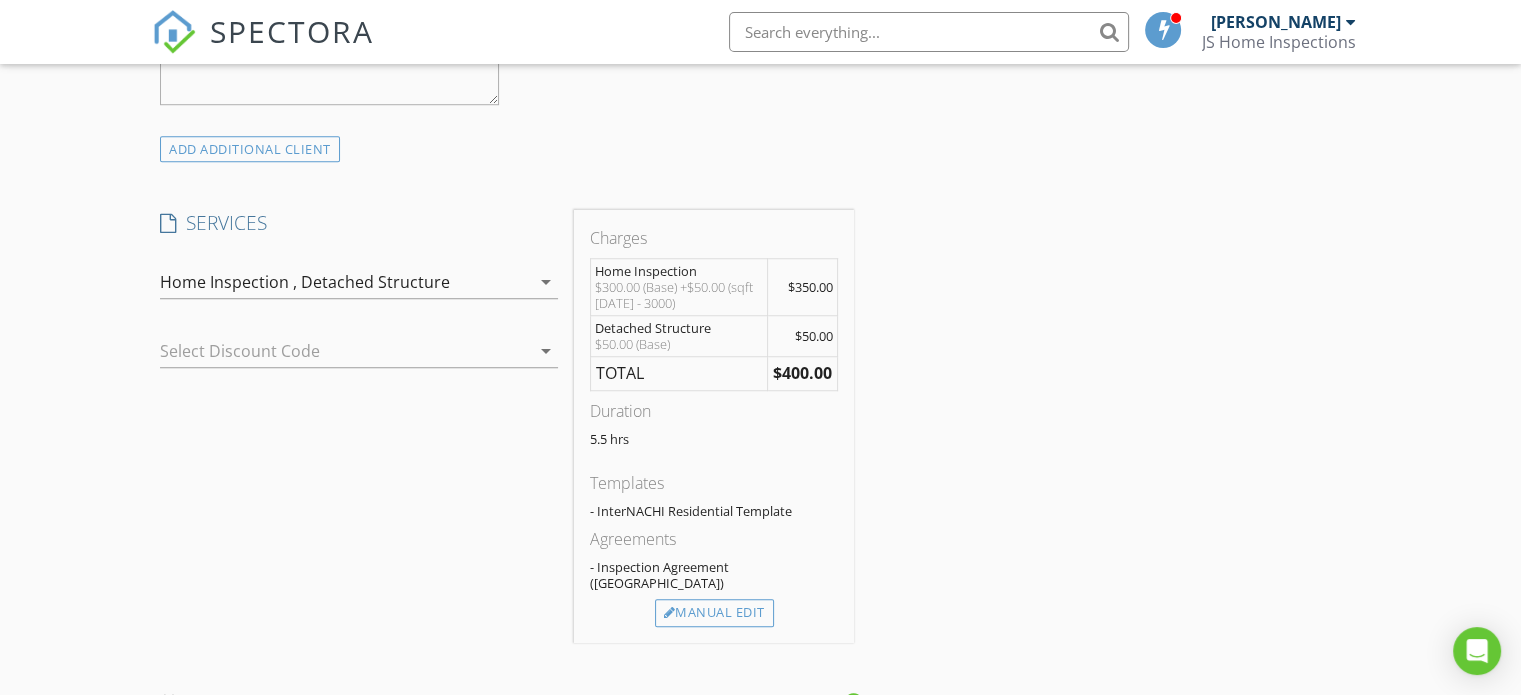 click on "arrow_drop_down" at bounding box center (546, 351) 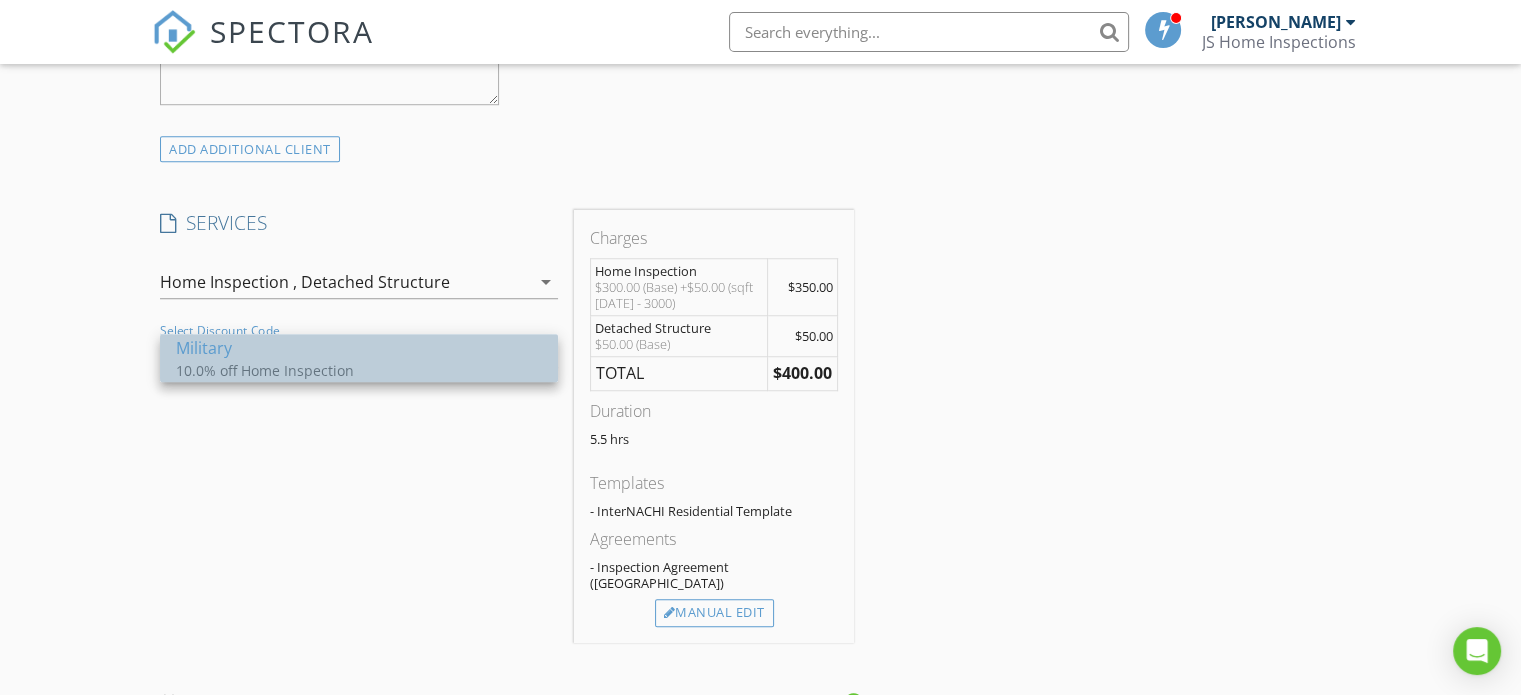 click on "Military" at bounding box center [359, 347] 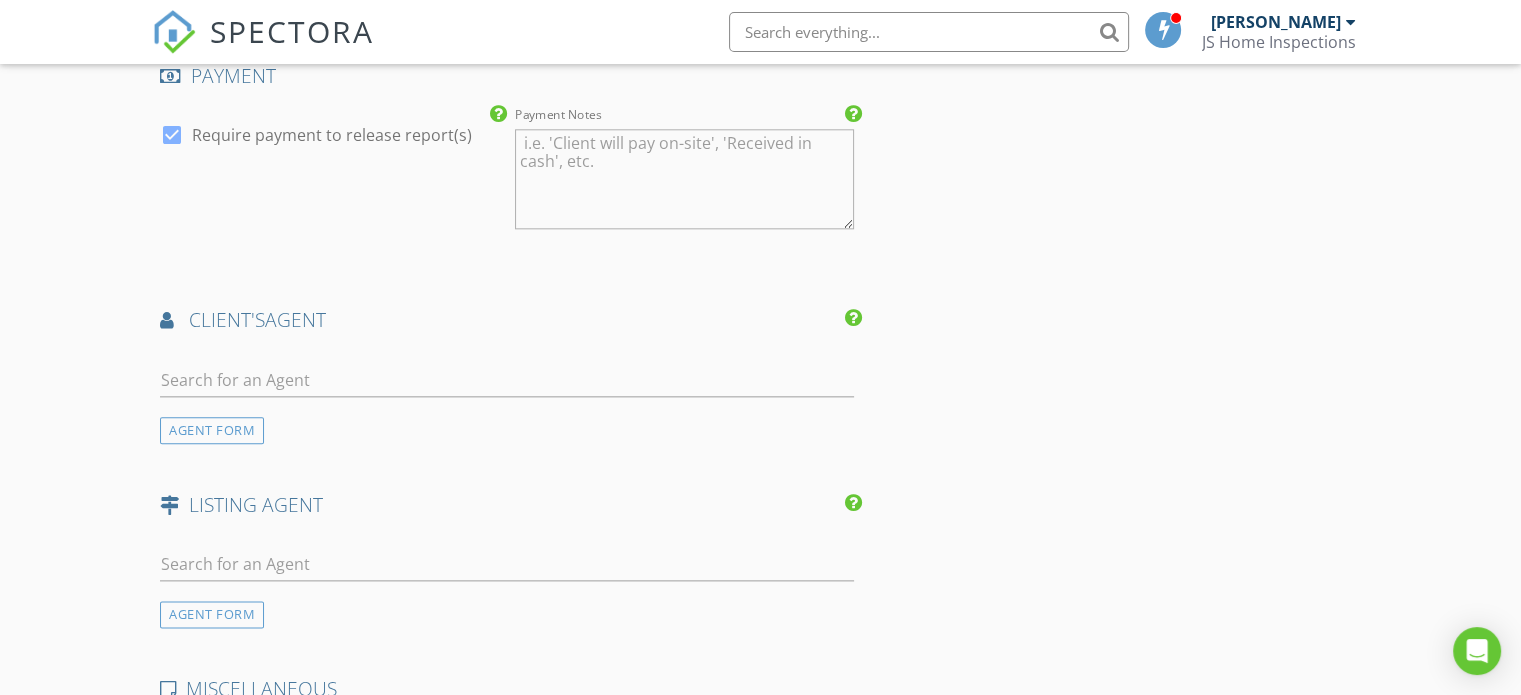 scroll, scrollTop: 2419, scrollLeft: 0, axis: vertical 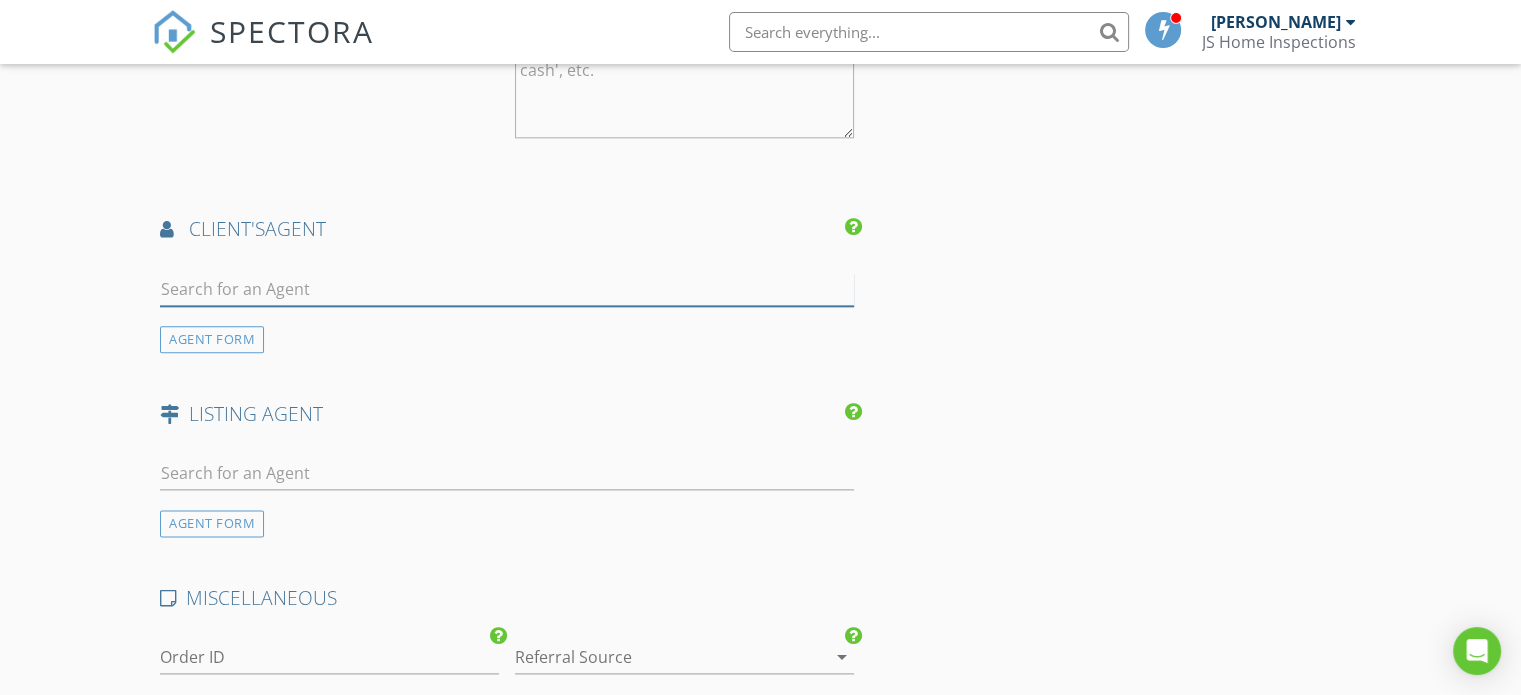 click at bounding box center [507, 289] 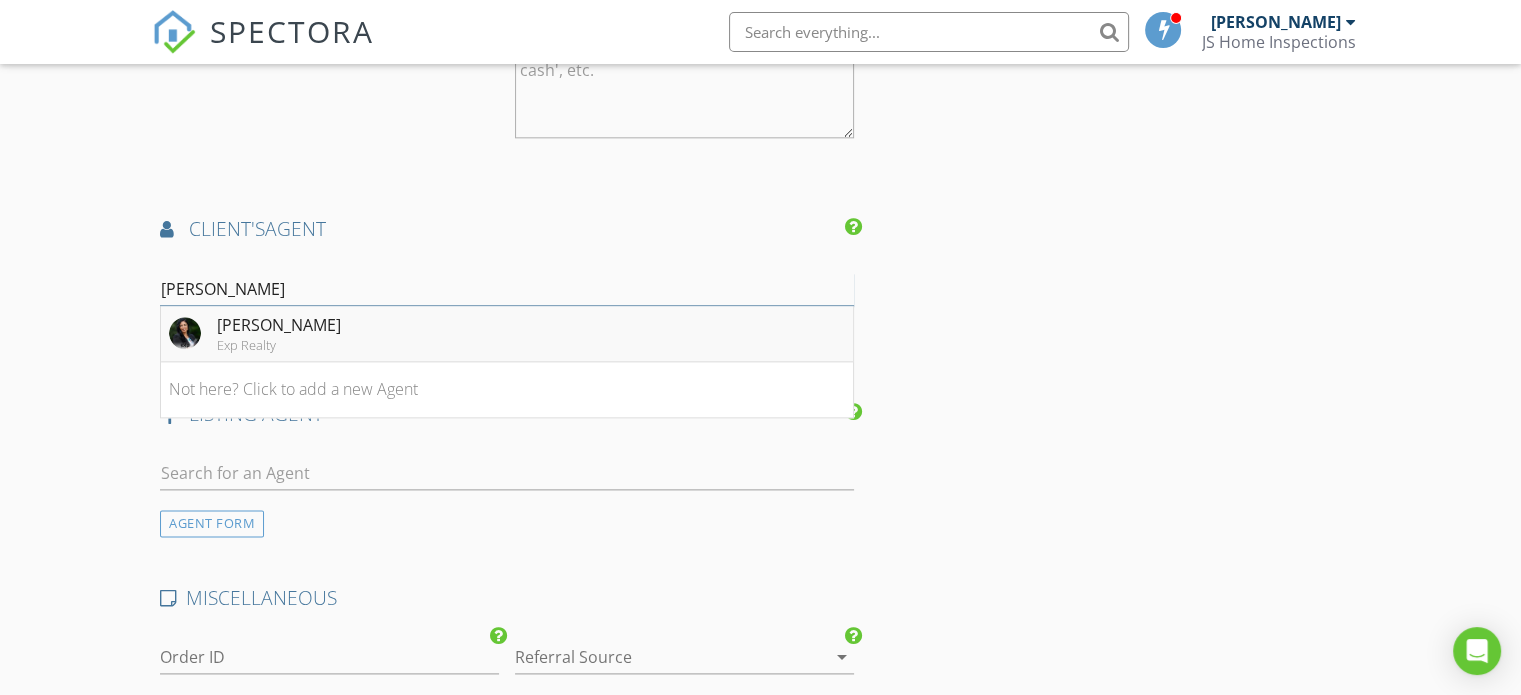 type on "[PERSON_NAME]" 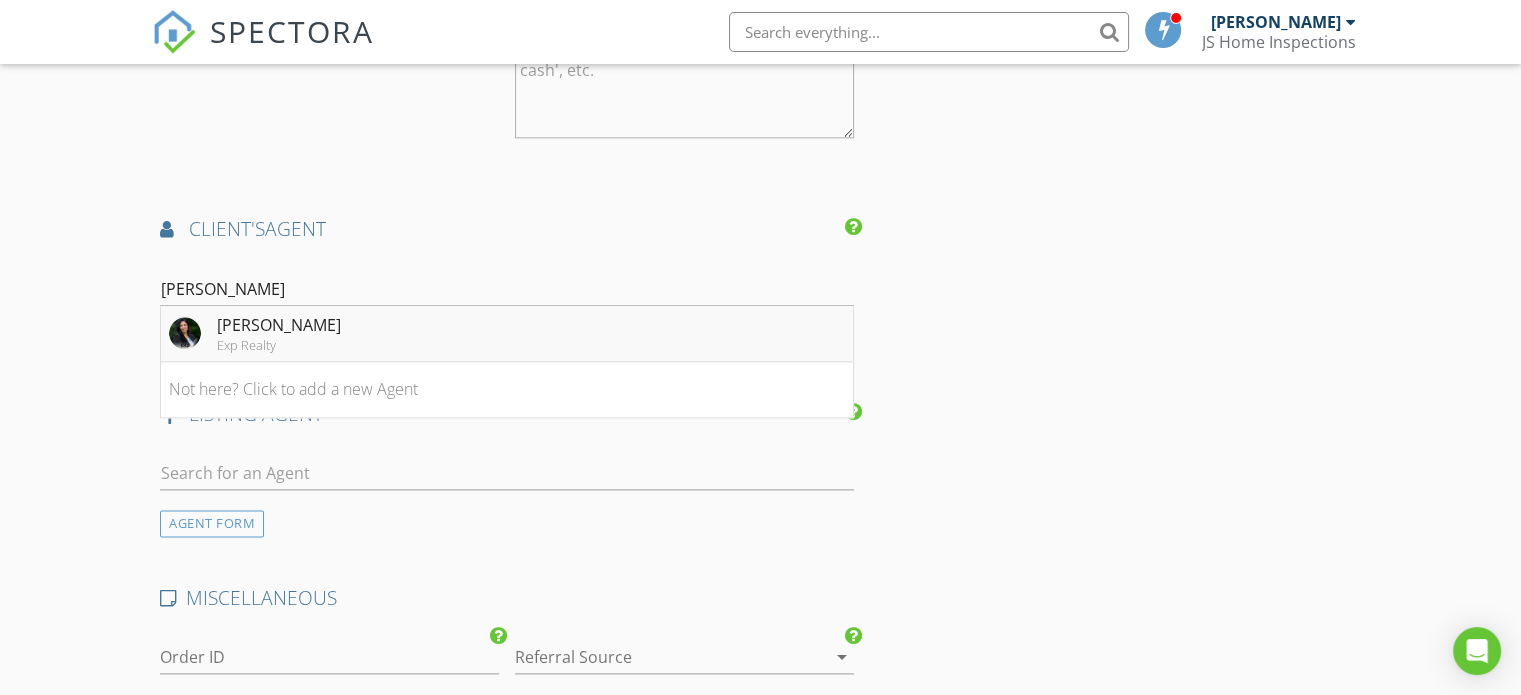 click on "[PERSON_NAME]" at bounding box center (279, 325) 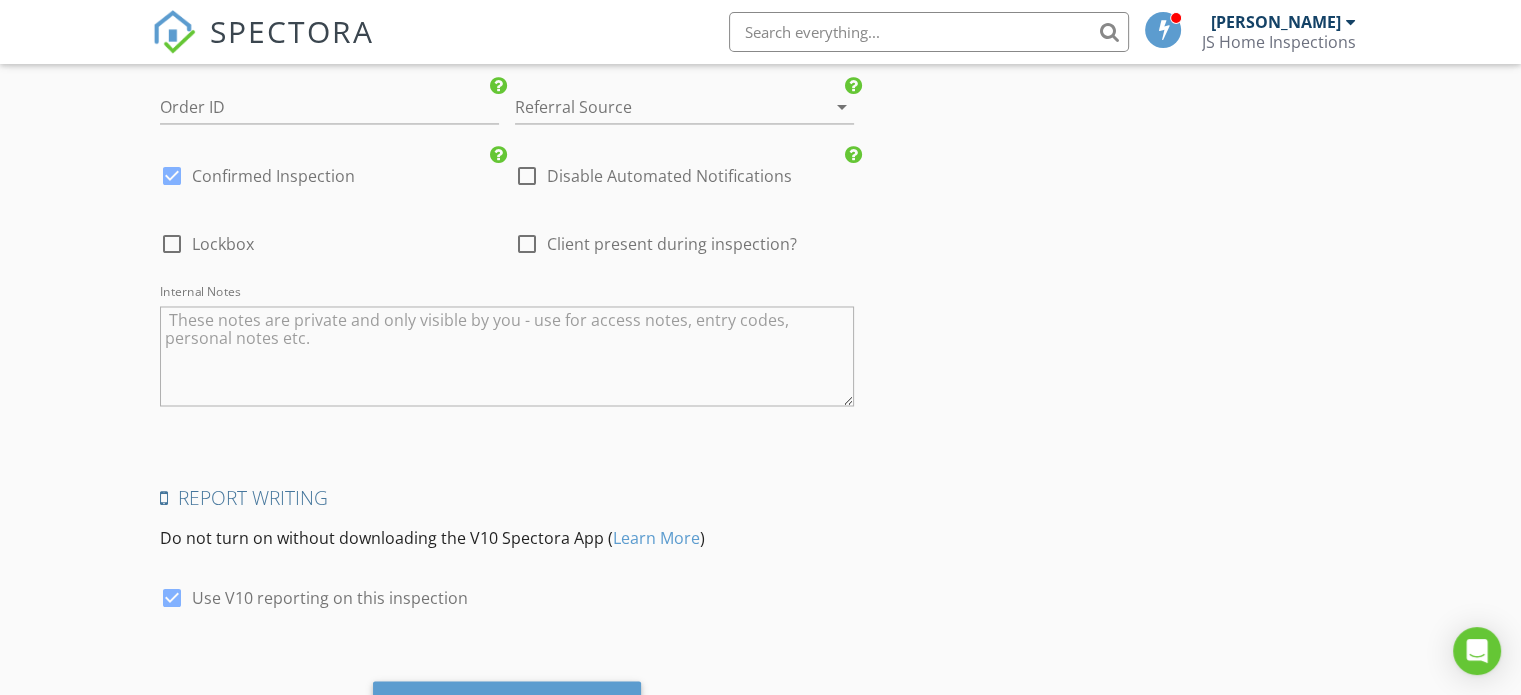 scroll, scrollTop: 3503, scrollLeft: 0, axis: vertical 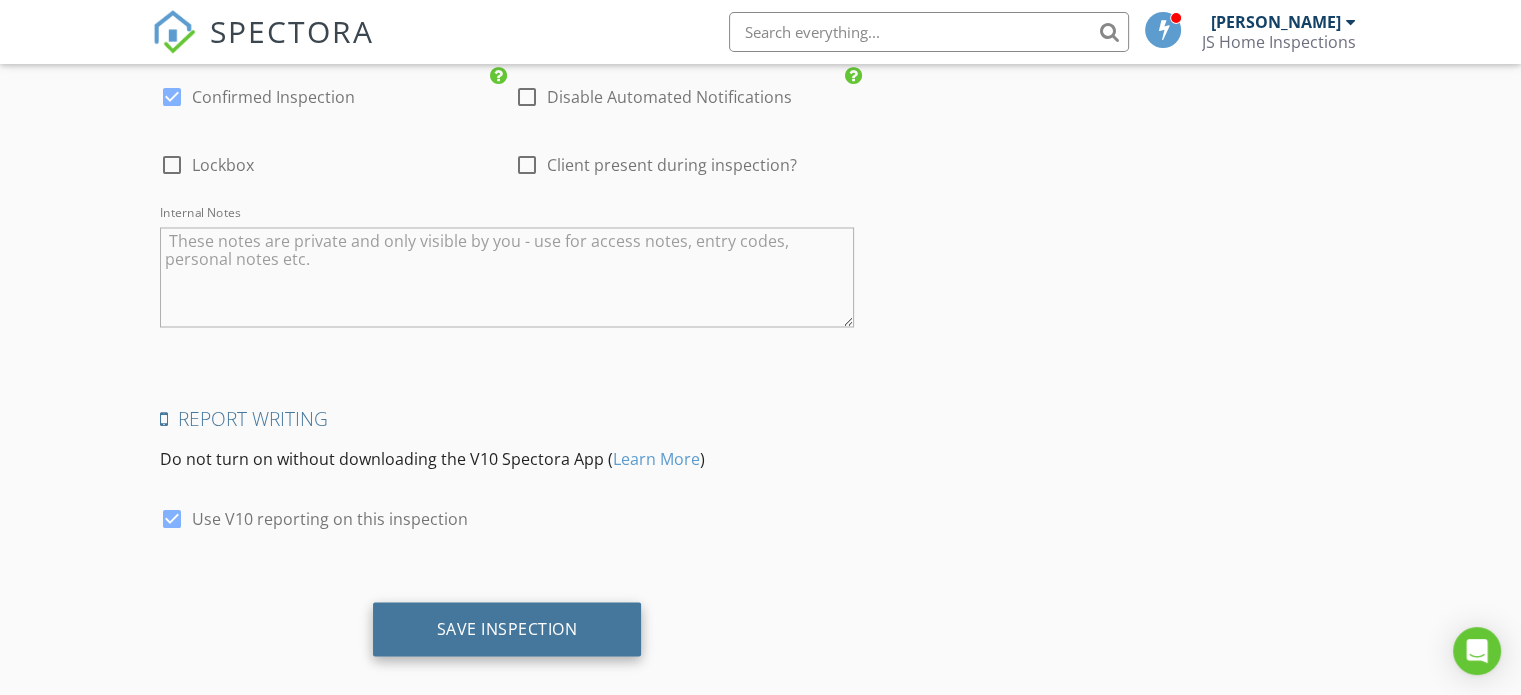 click on "Save Inspection" at bounding box center [507, 628] 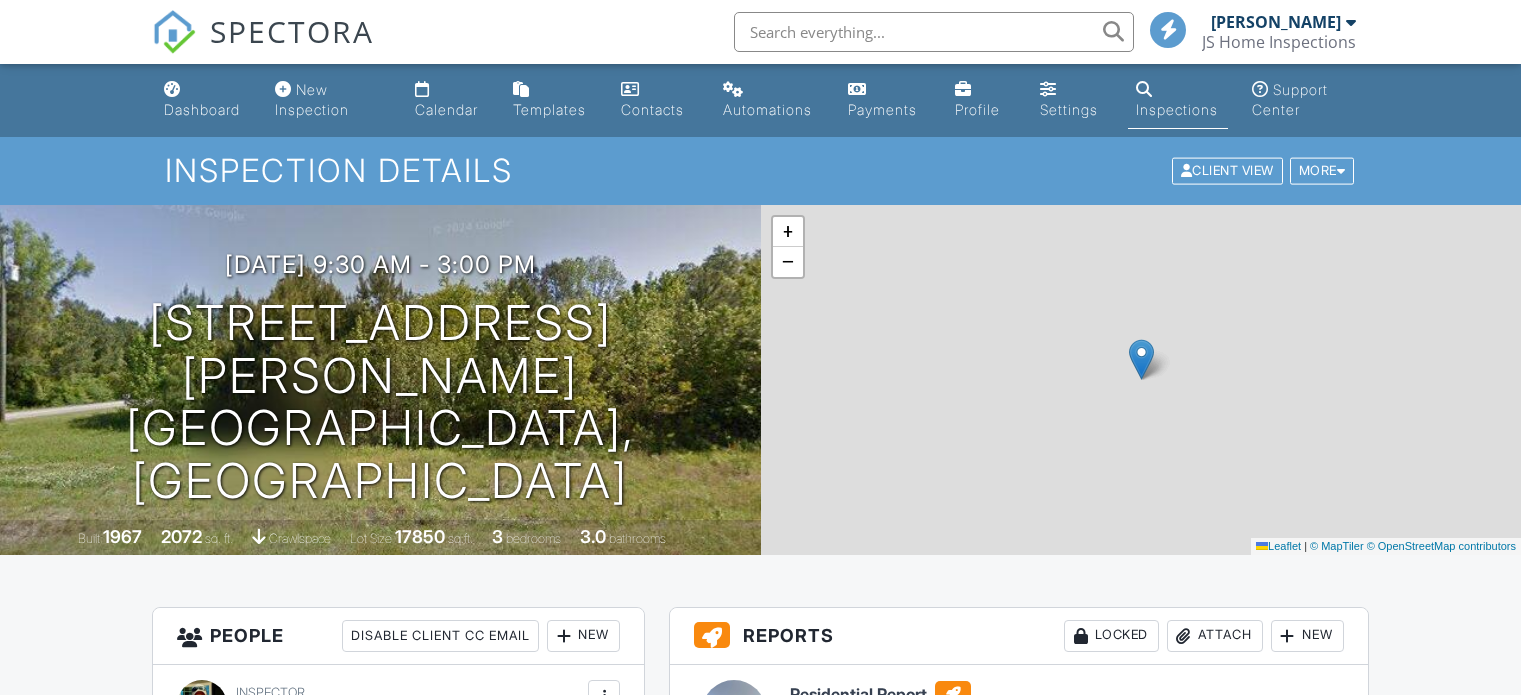 scroll, scrollTop: 0, scrollLeft: 0, axis: both 